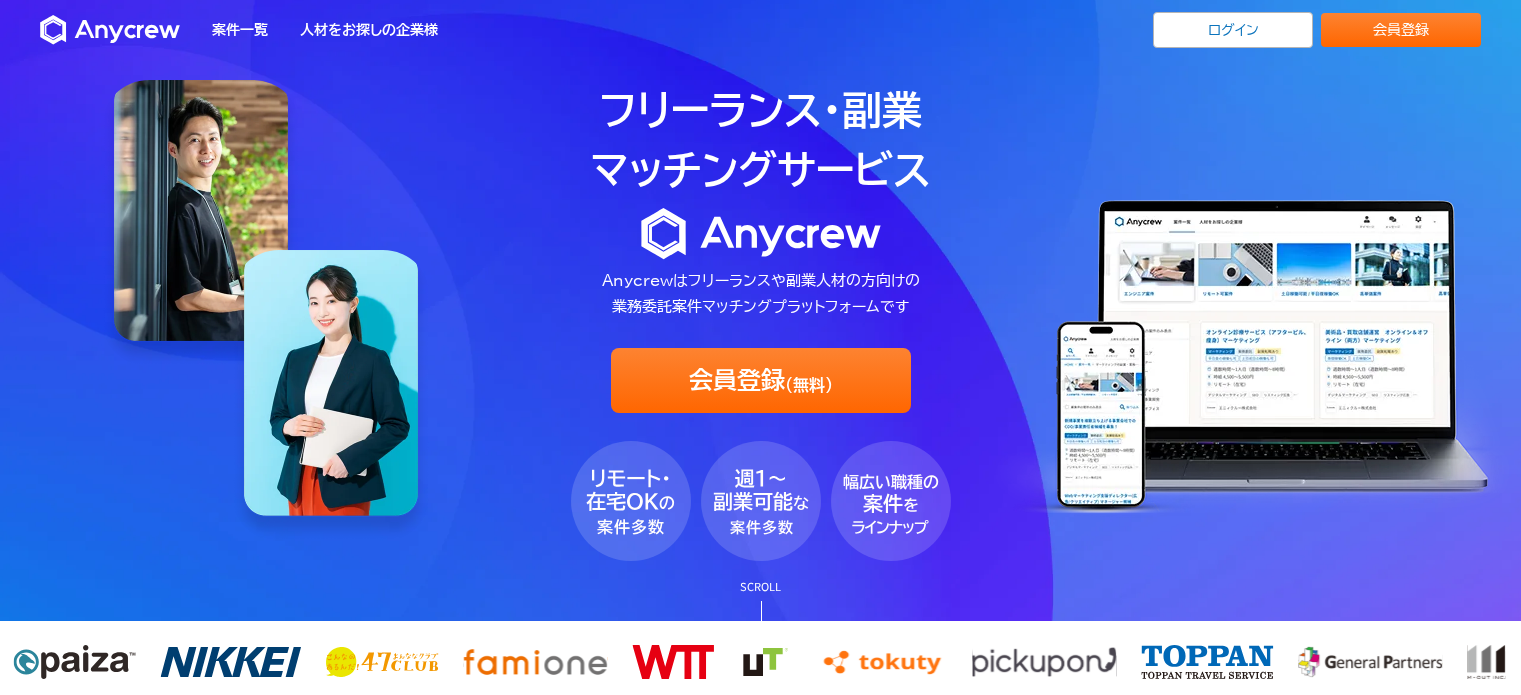 scroll, scrollTop: 0, scrollLeft: 0, axis: both 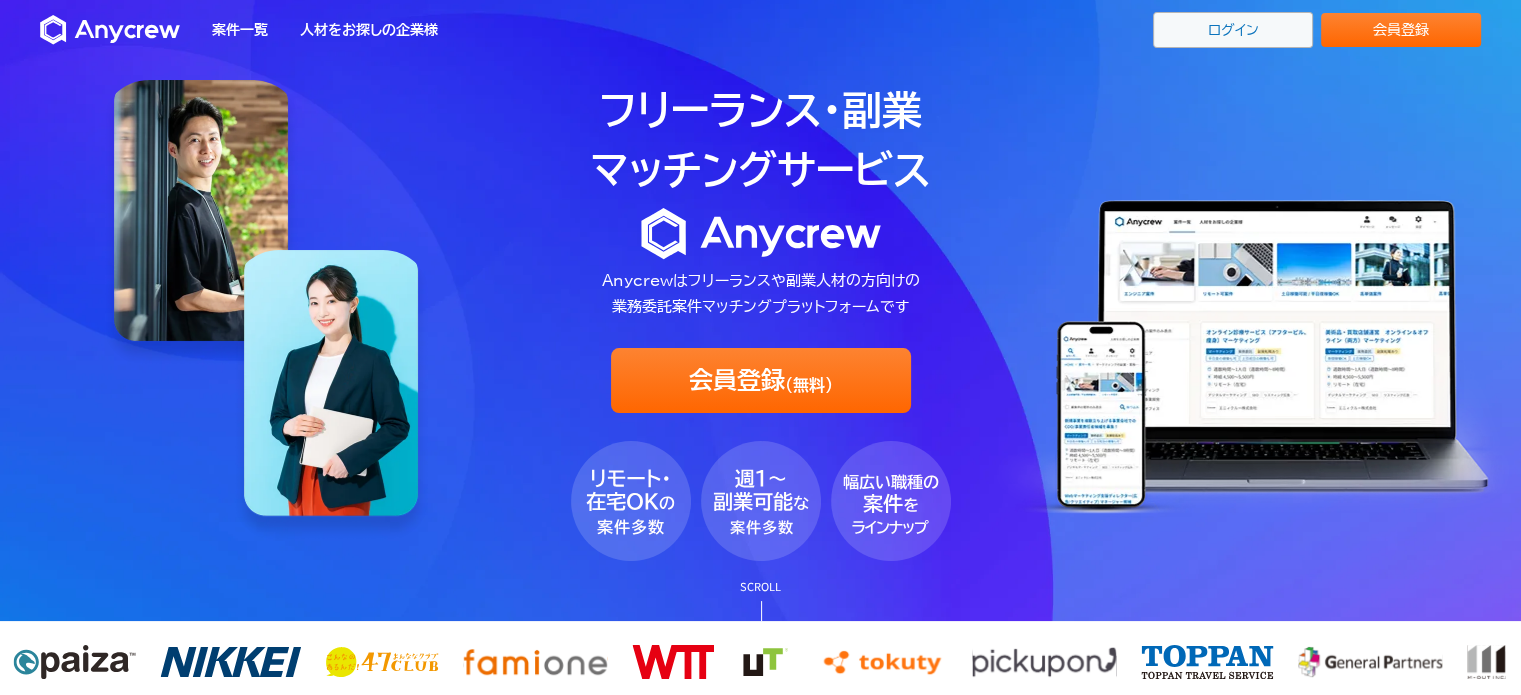 click on "ログイン" at bounding box center (1233, 30) 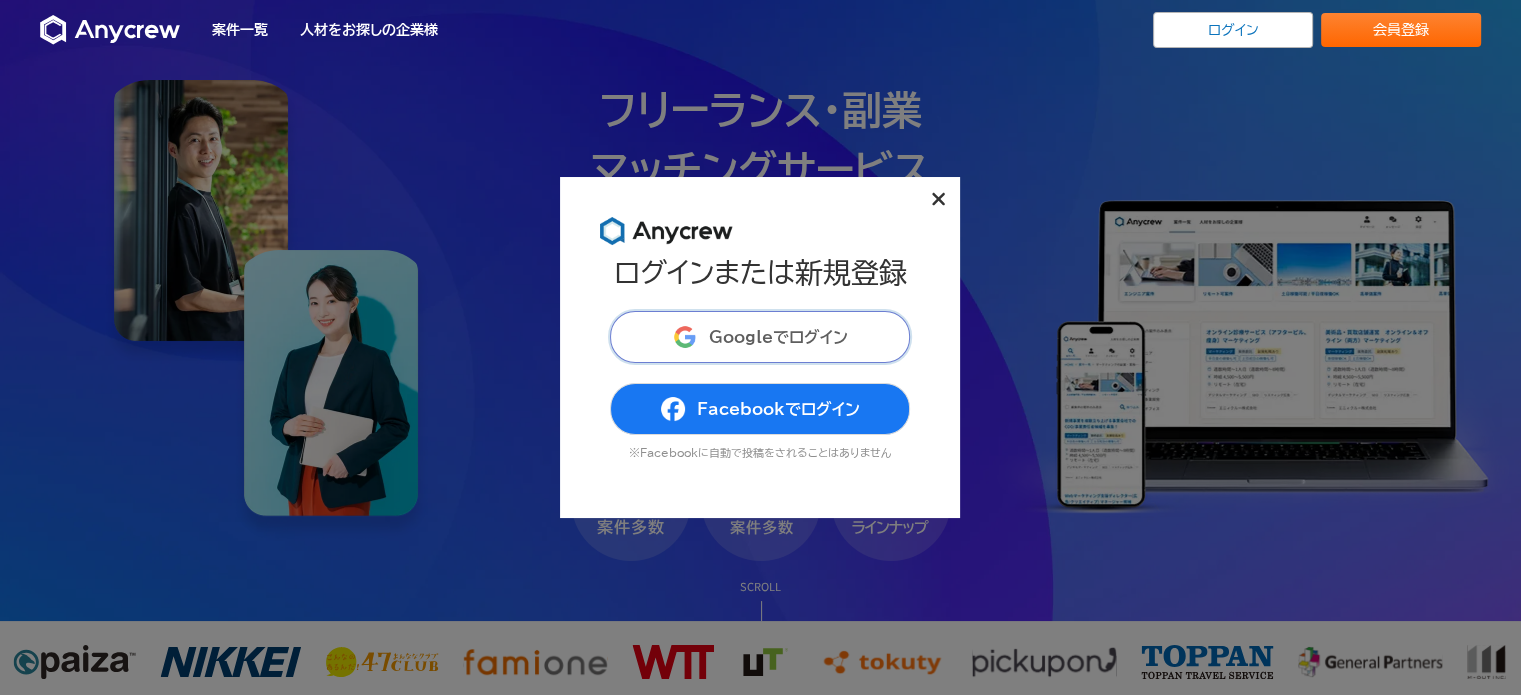 click on "Googleでログイン" at bounding box center (778, 337) 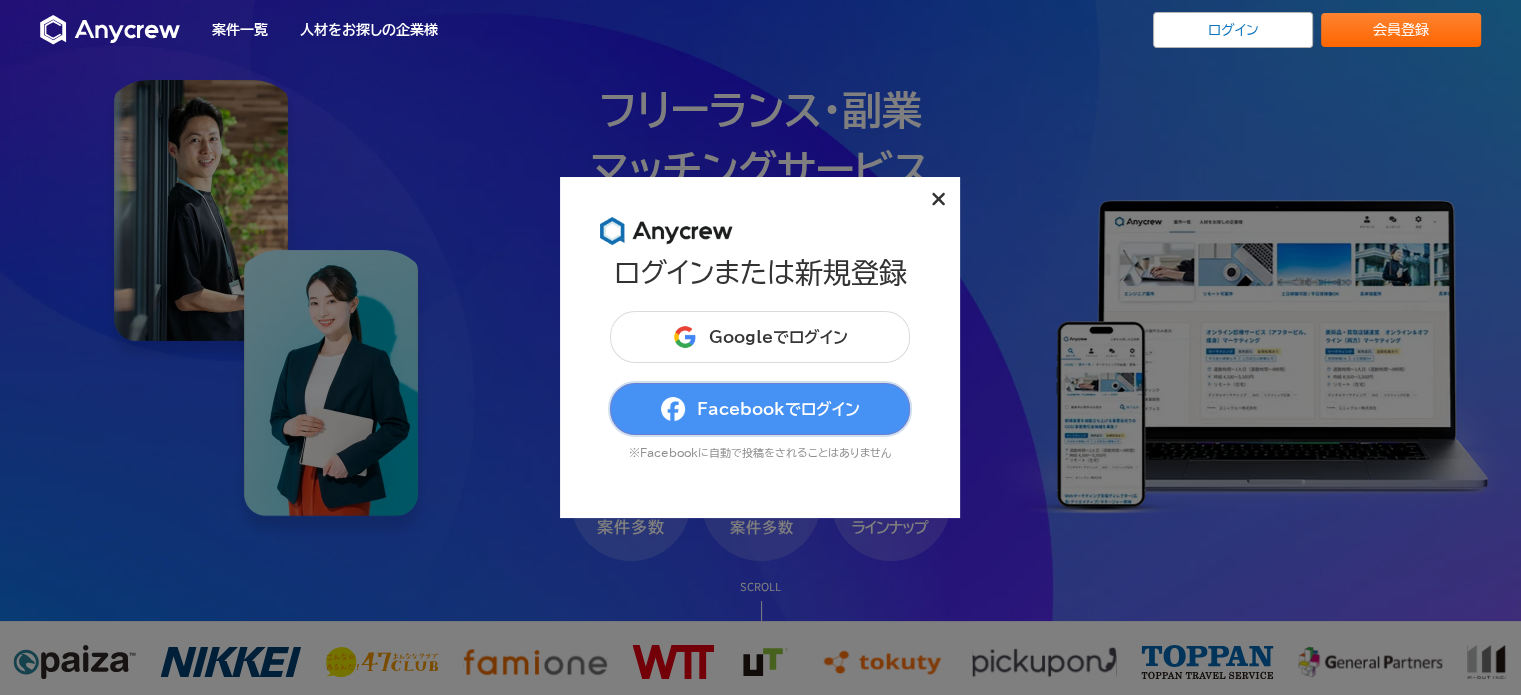 click on "Facebookでログイン" at bounding box center (760, 409) 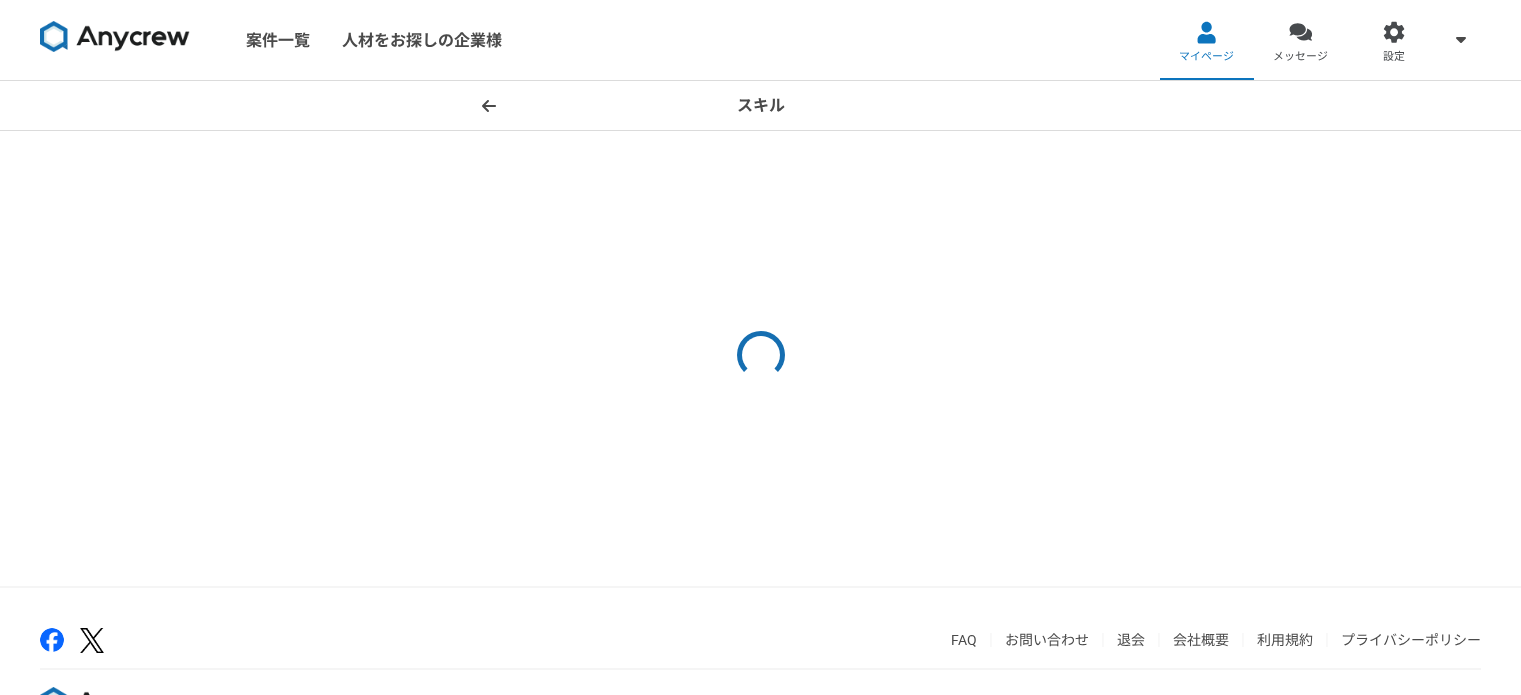 scroll, scrollTop: 0, scrollLeft: 0, axis: both 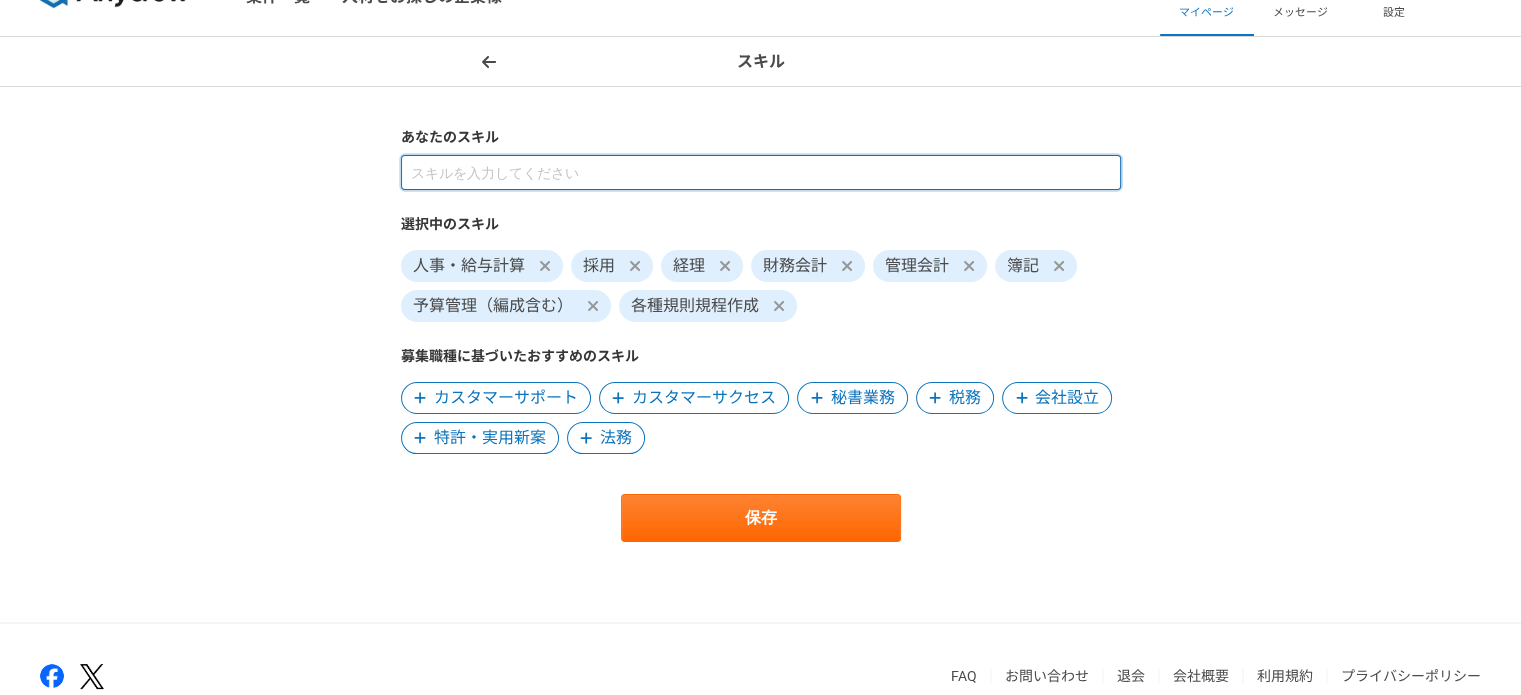 click at bounding box center [761, 172] 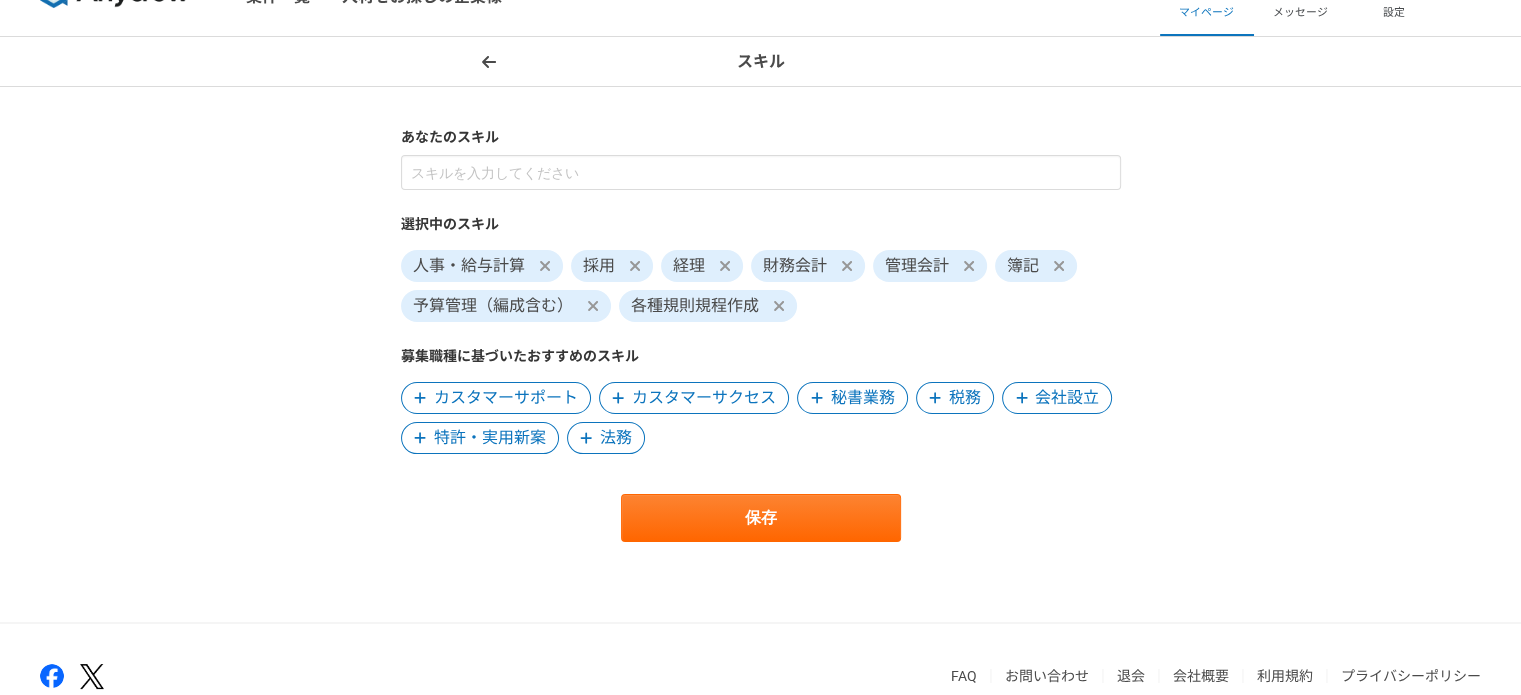 click 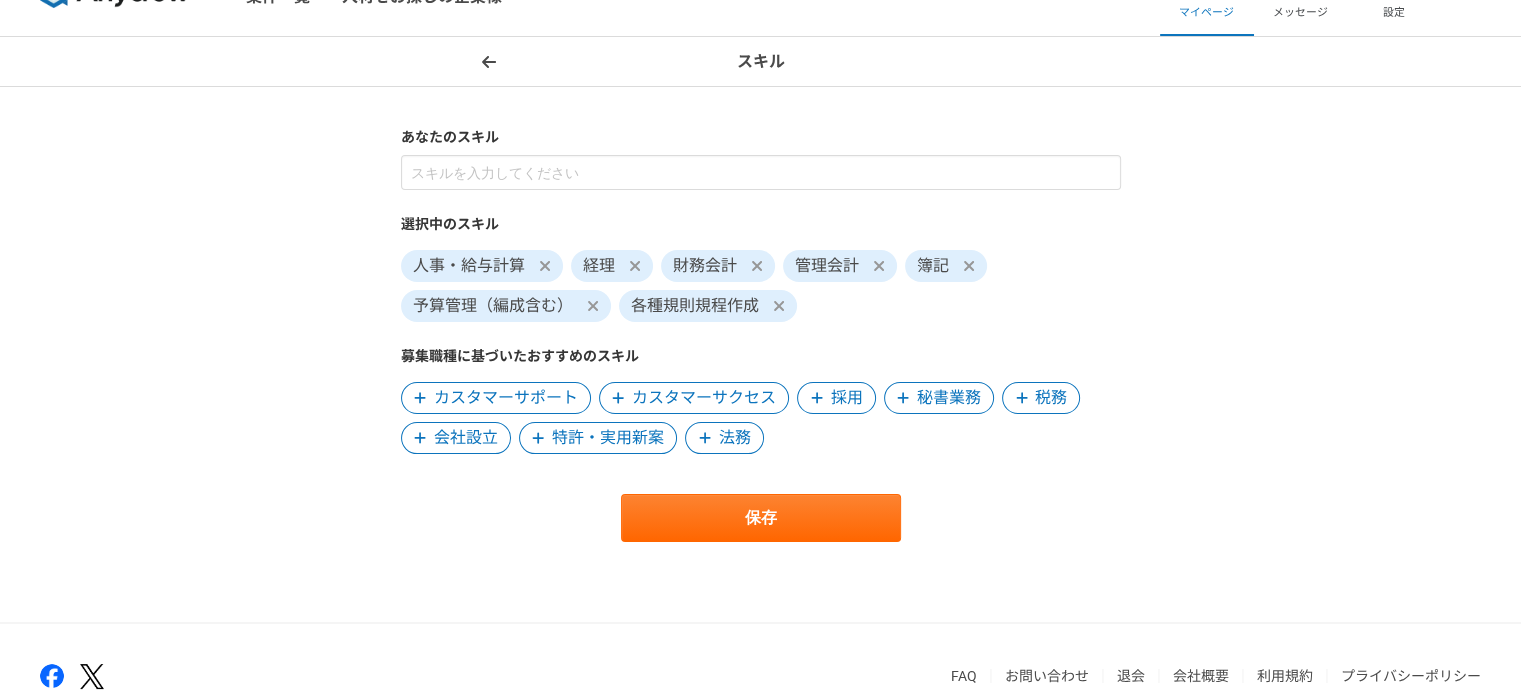 click 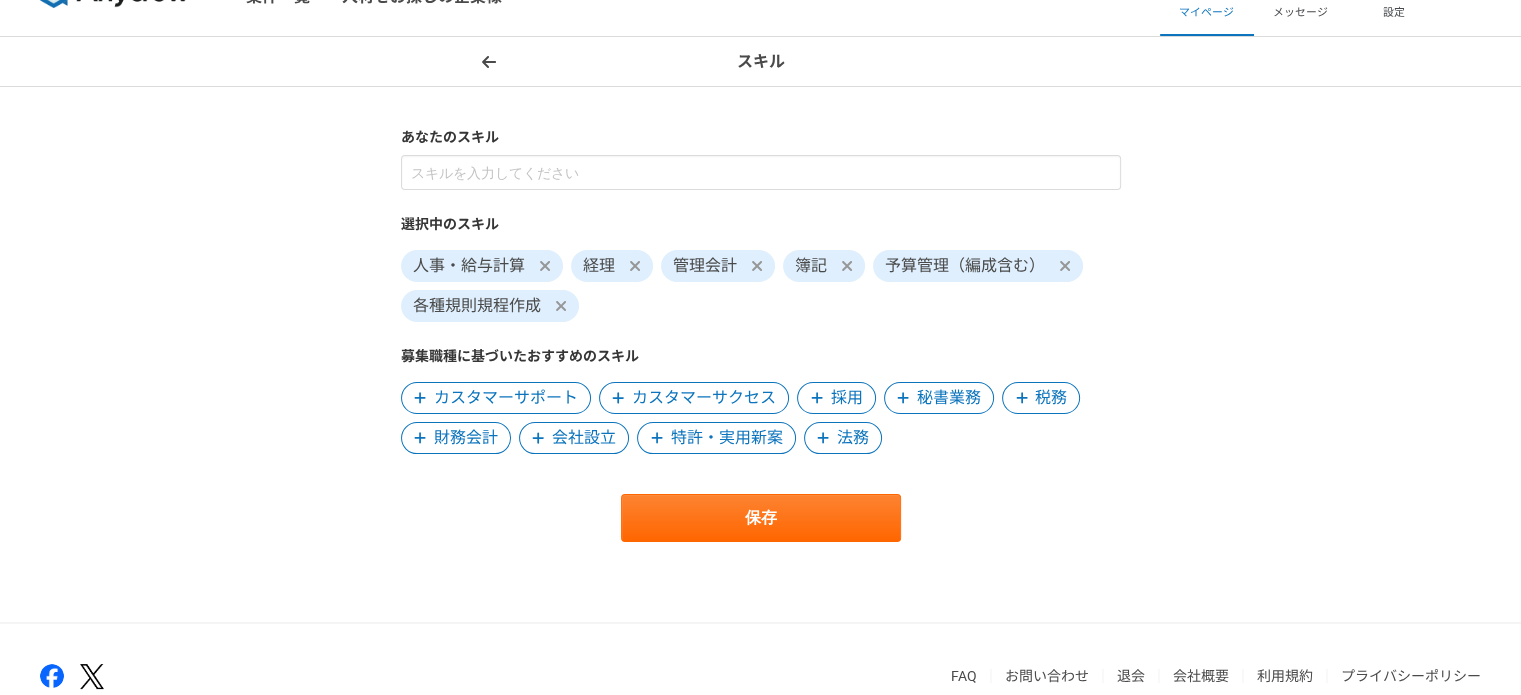 click at bounding box center [817, 398] 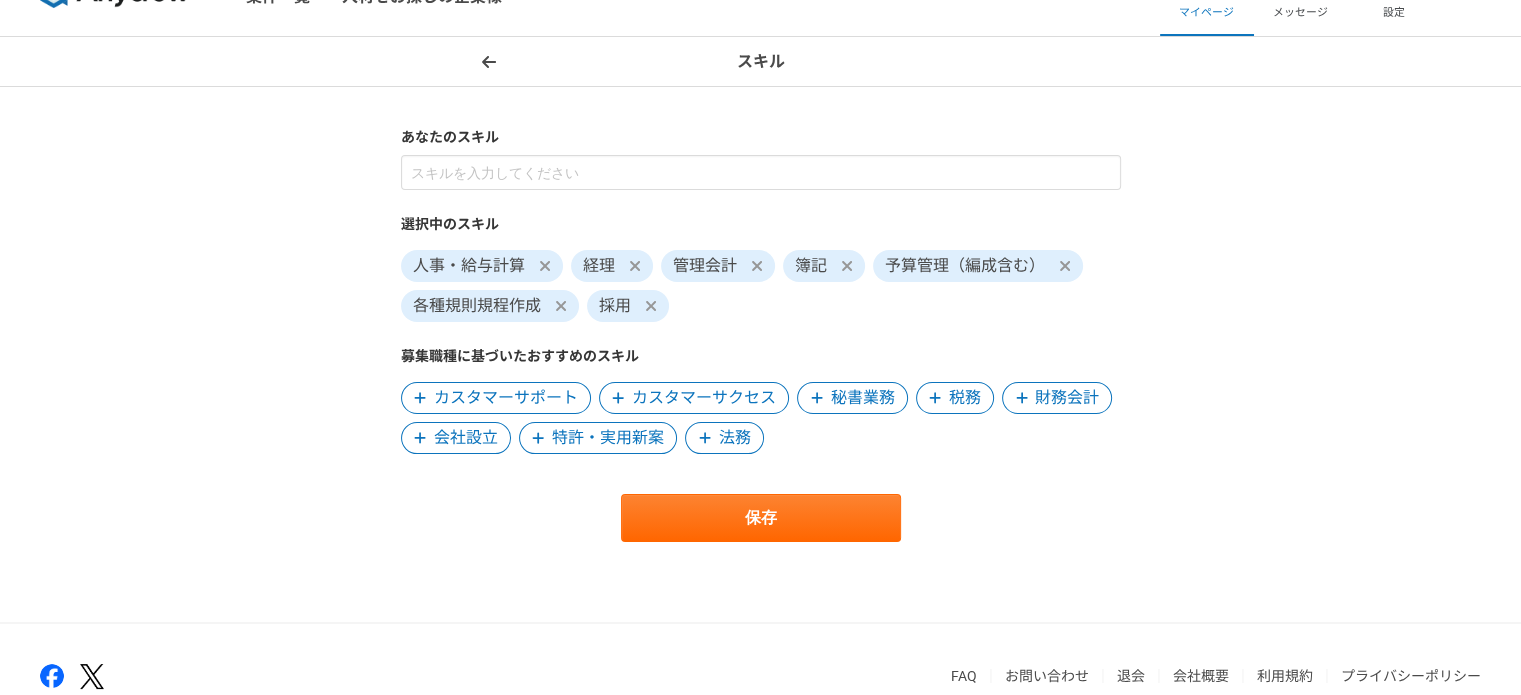 click at bounding box center [651, 306] 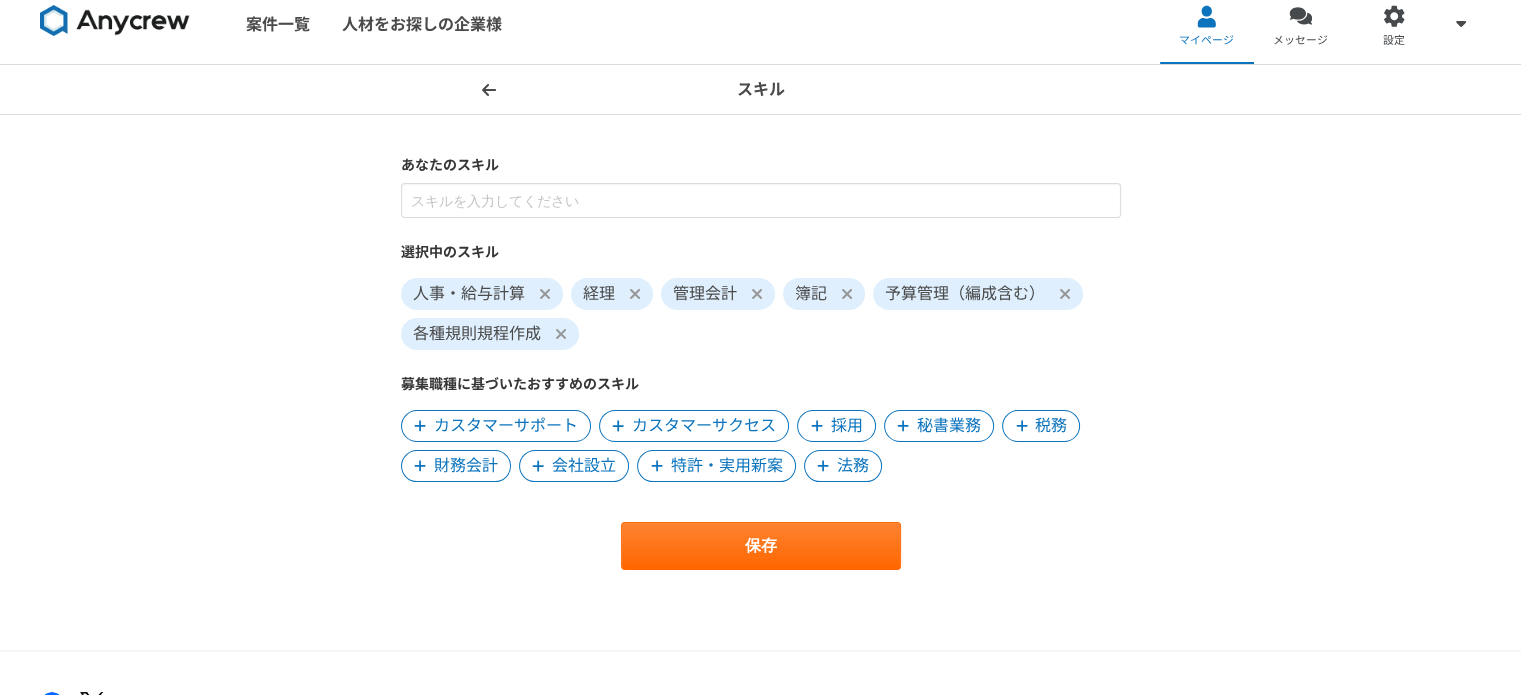 scroll, scrollTop: 0, scrollLeft: 0, axis: both 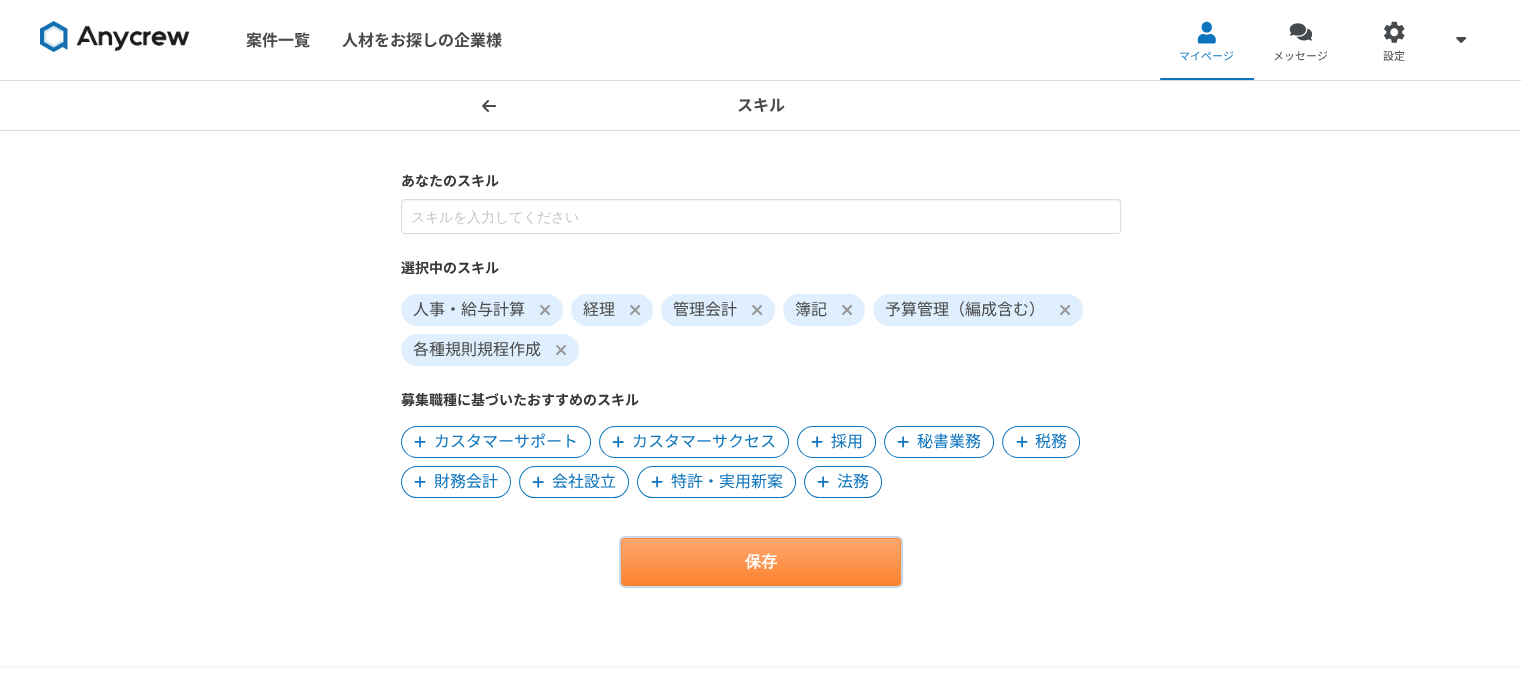 click on "保存" at bounding box center [761, 562] 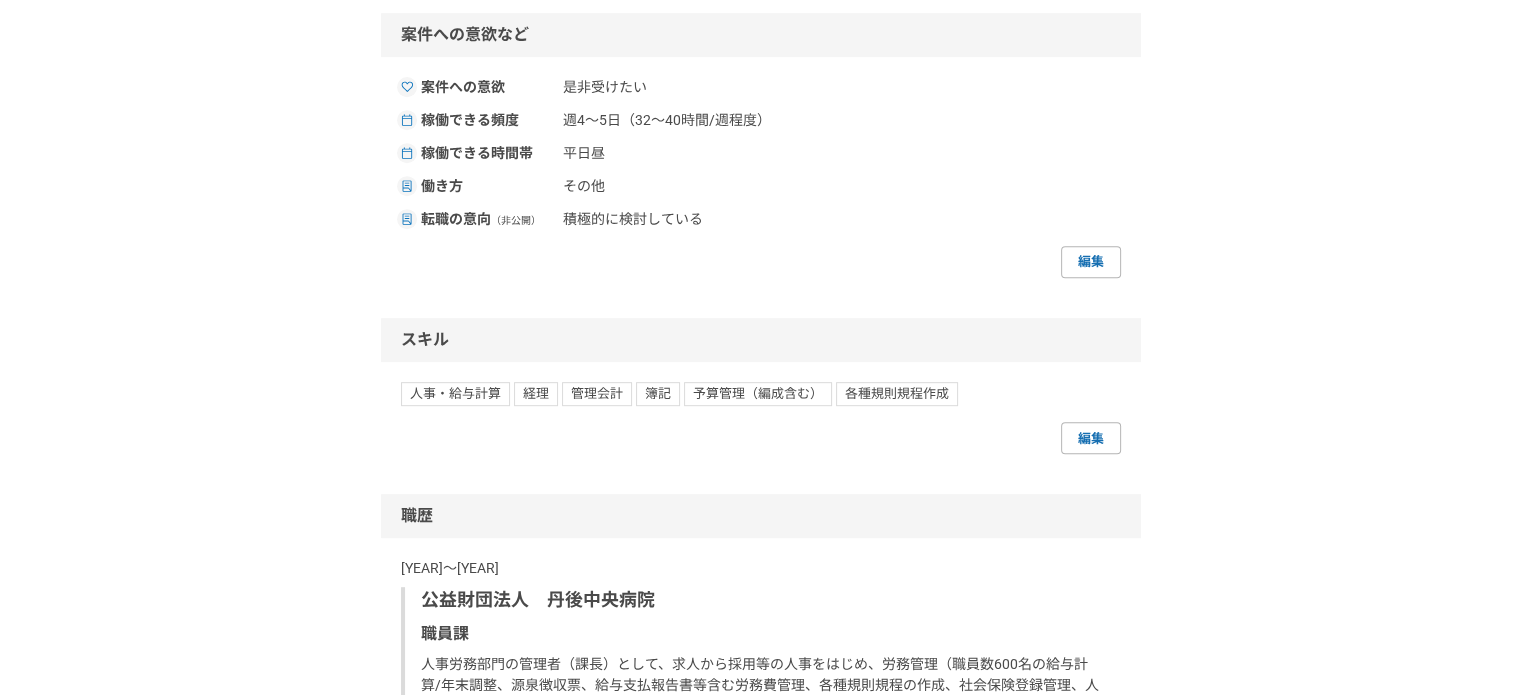 scroll, scrollTop: 900, scrollLeft: 0, axis: vertical 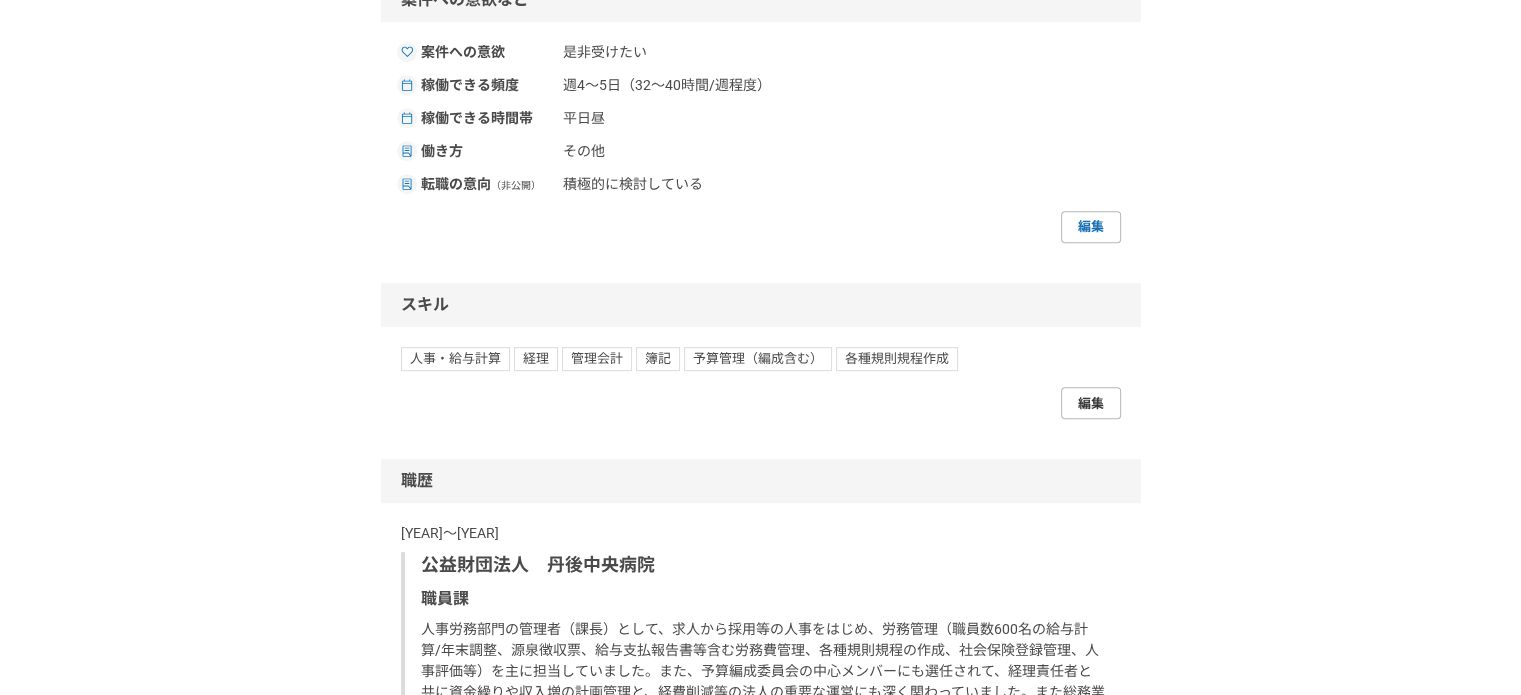 click on "編集" at bounding box center [1091, 403] 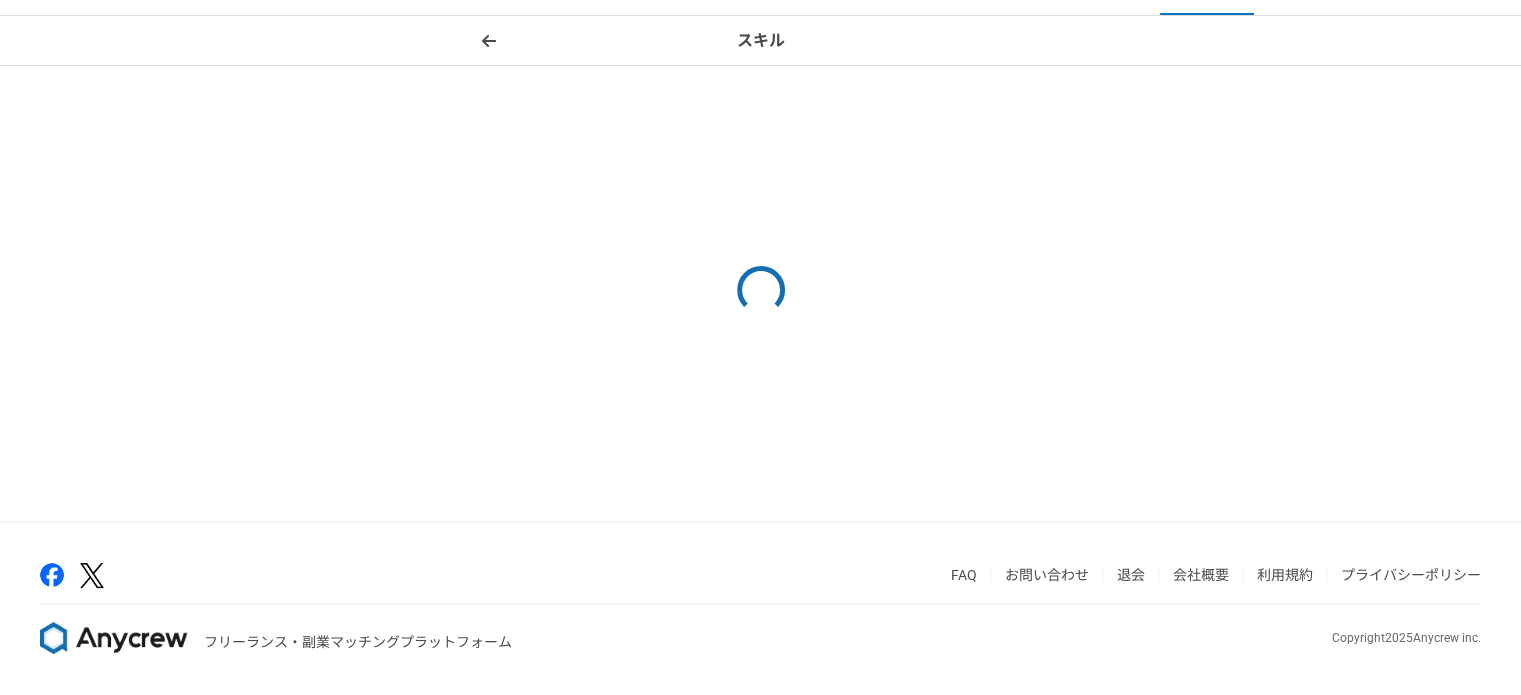 scroll, scrollTop: 0, scrollLeft: 0, axis: both 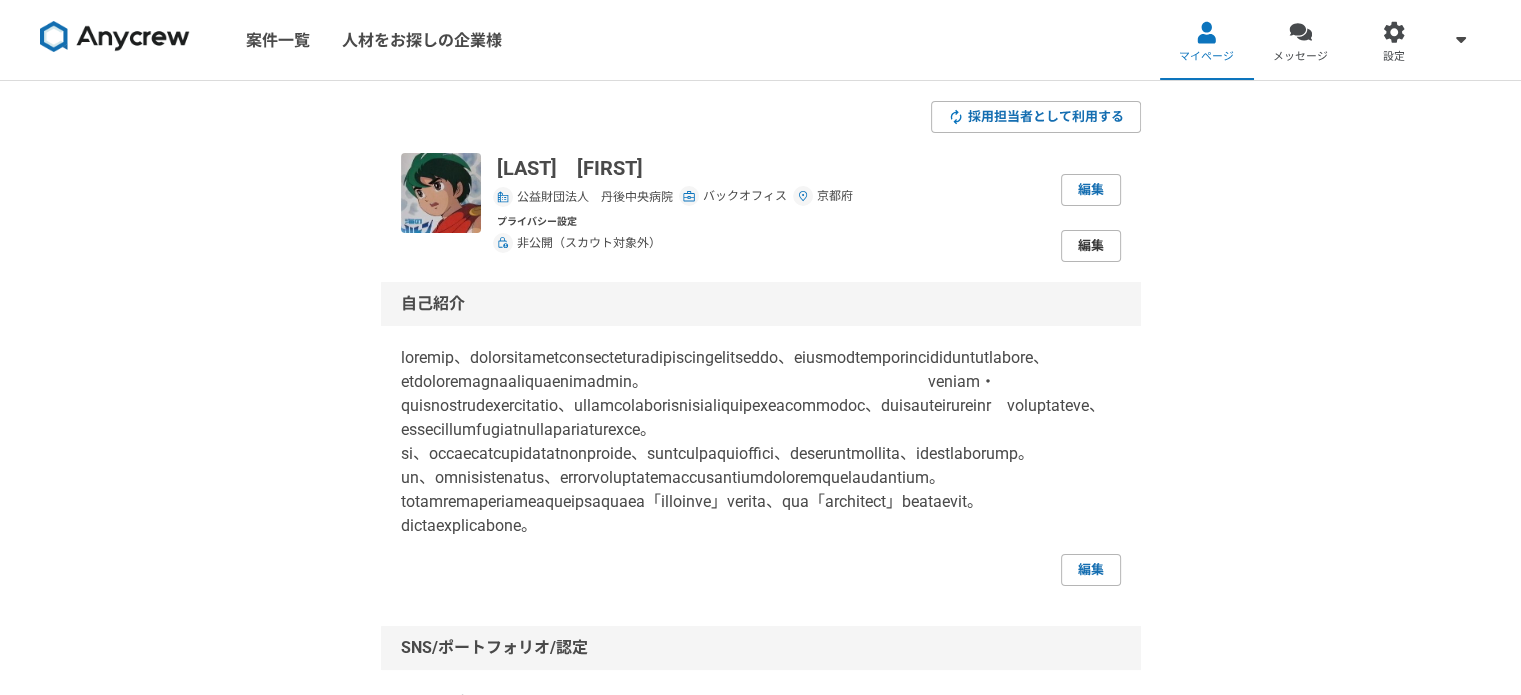 click on "編集" at bounding box center (1091, 246) 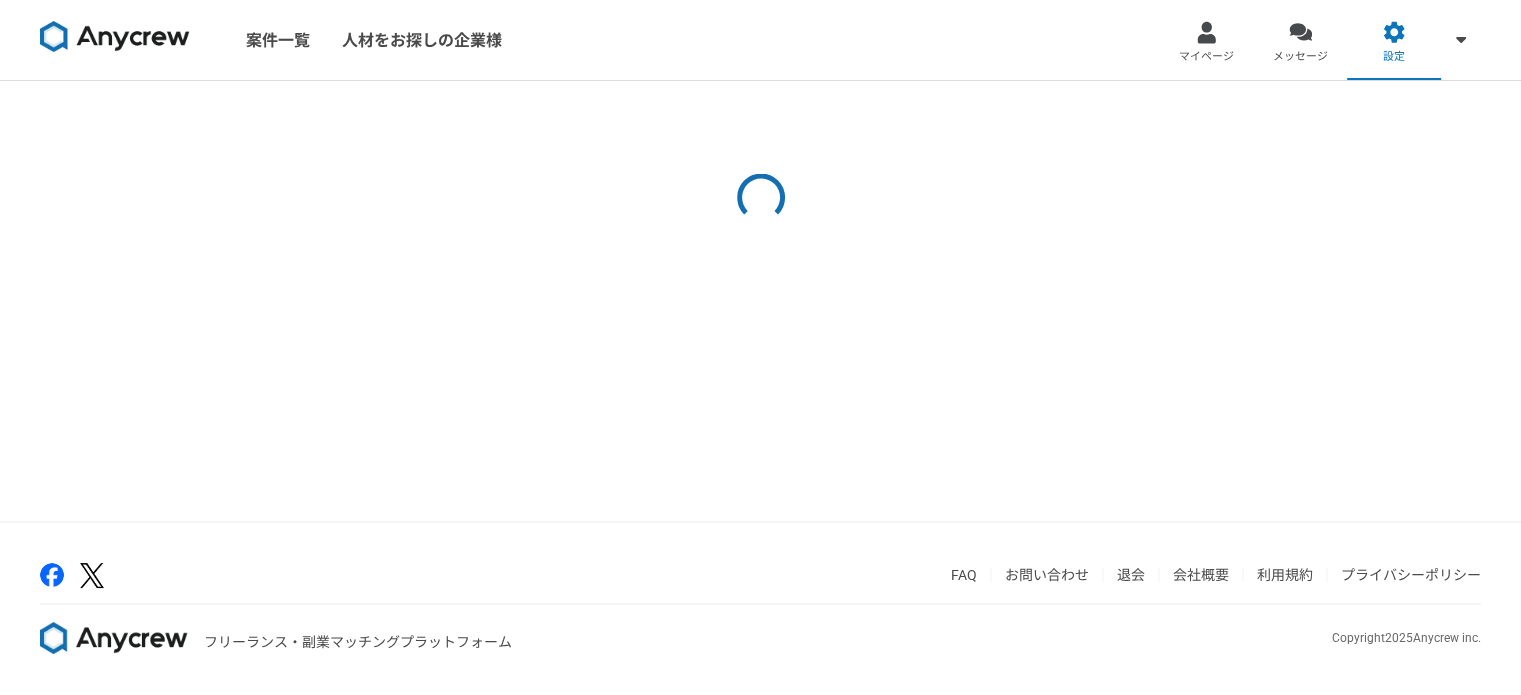 select on "closed" 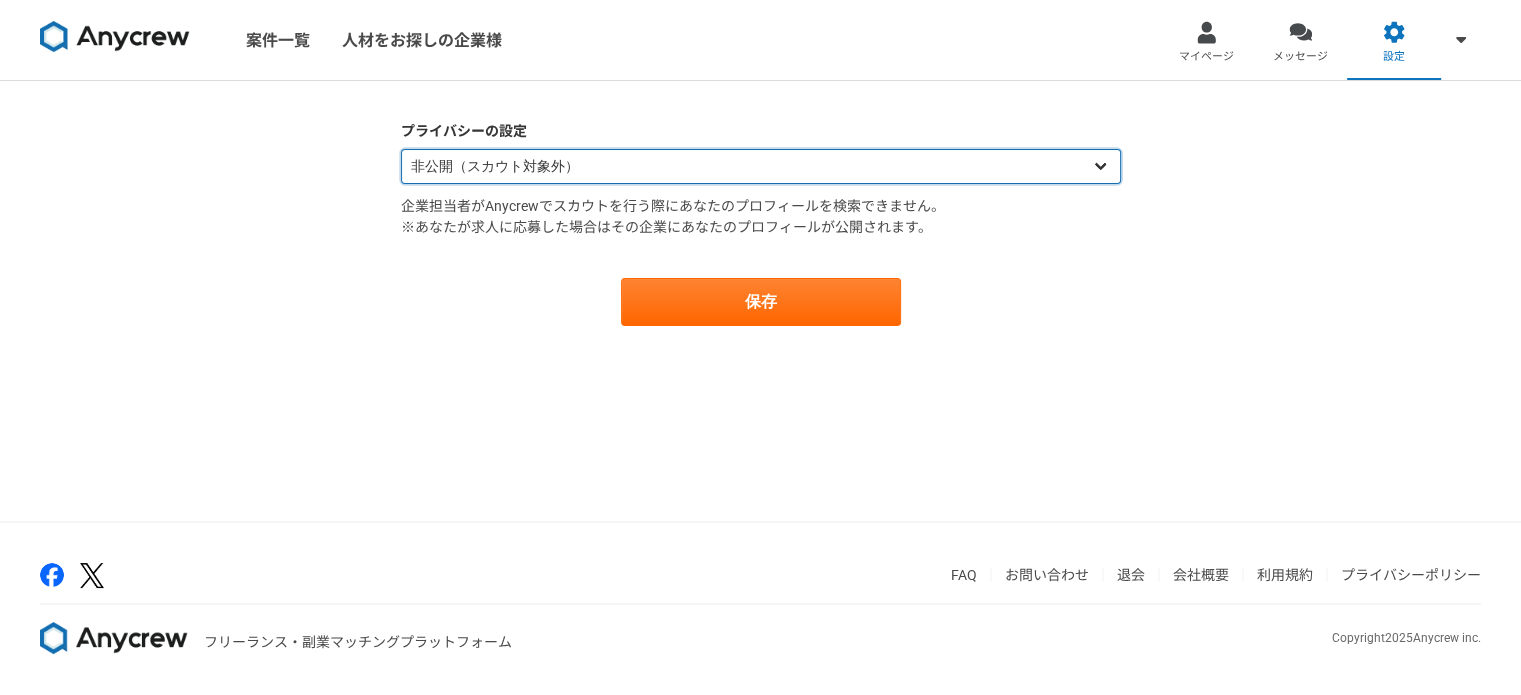 click on "公開（スカウト対象） 非公開（スカウト対象外）" at bounding box center (761, 166) 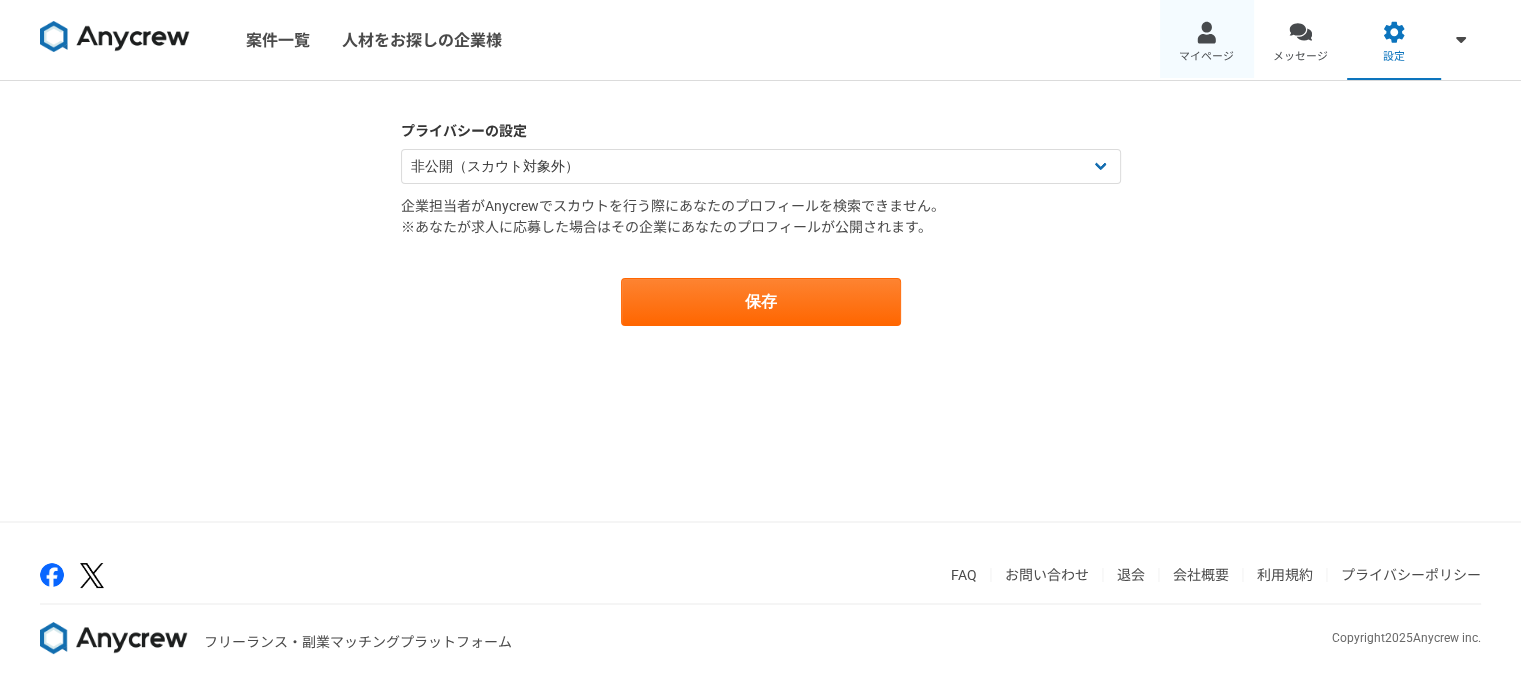 click on "マイページ" at bounding box center [1206, 57] 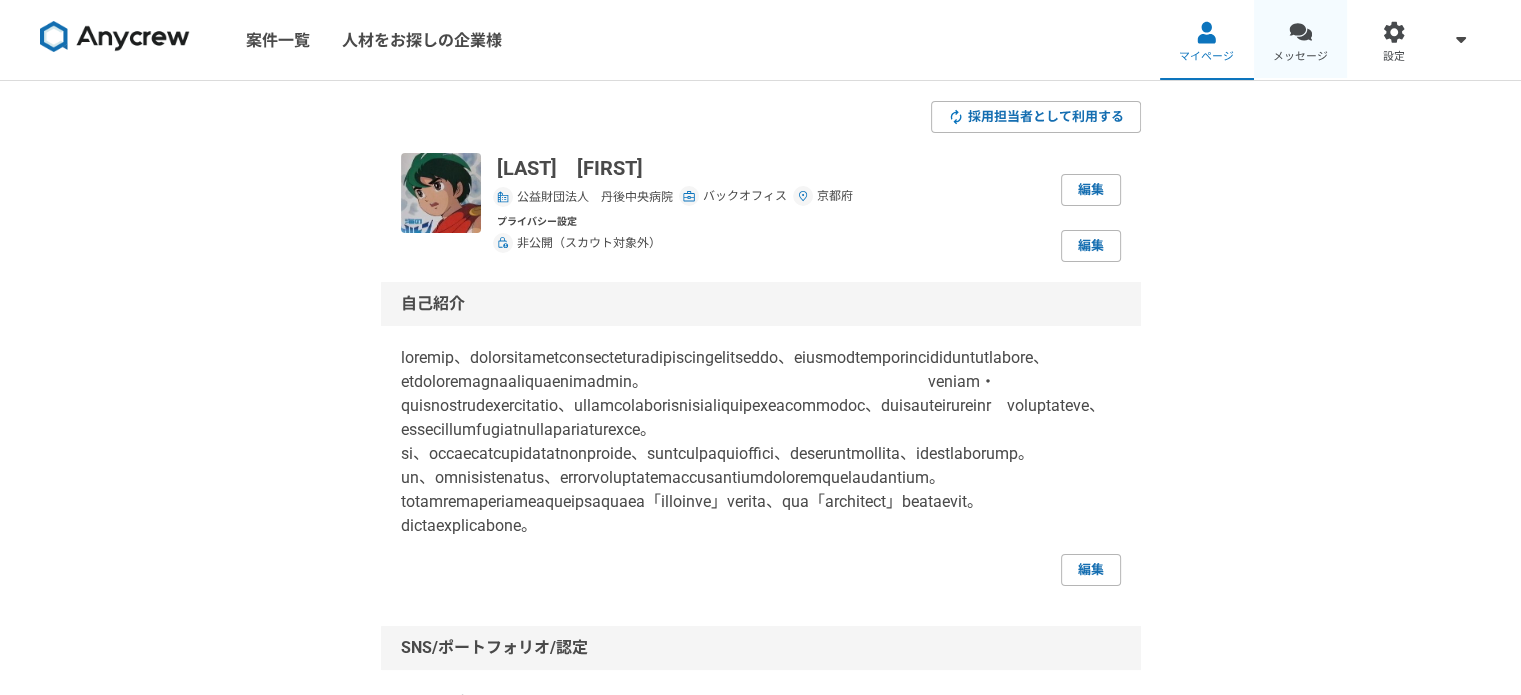 click on "メッセージ" at bounding box center (1300, 57) 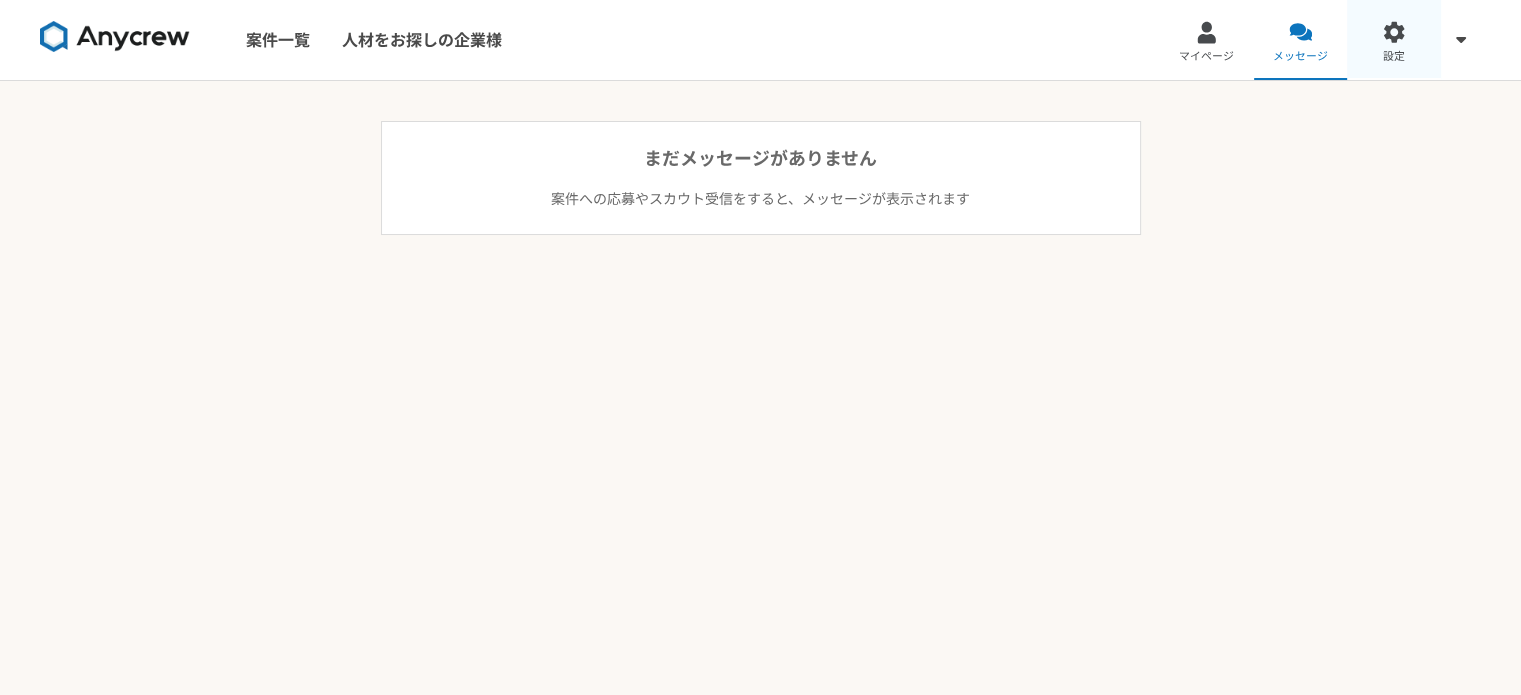 click on "設定" at bounding box center (1394, 40) 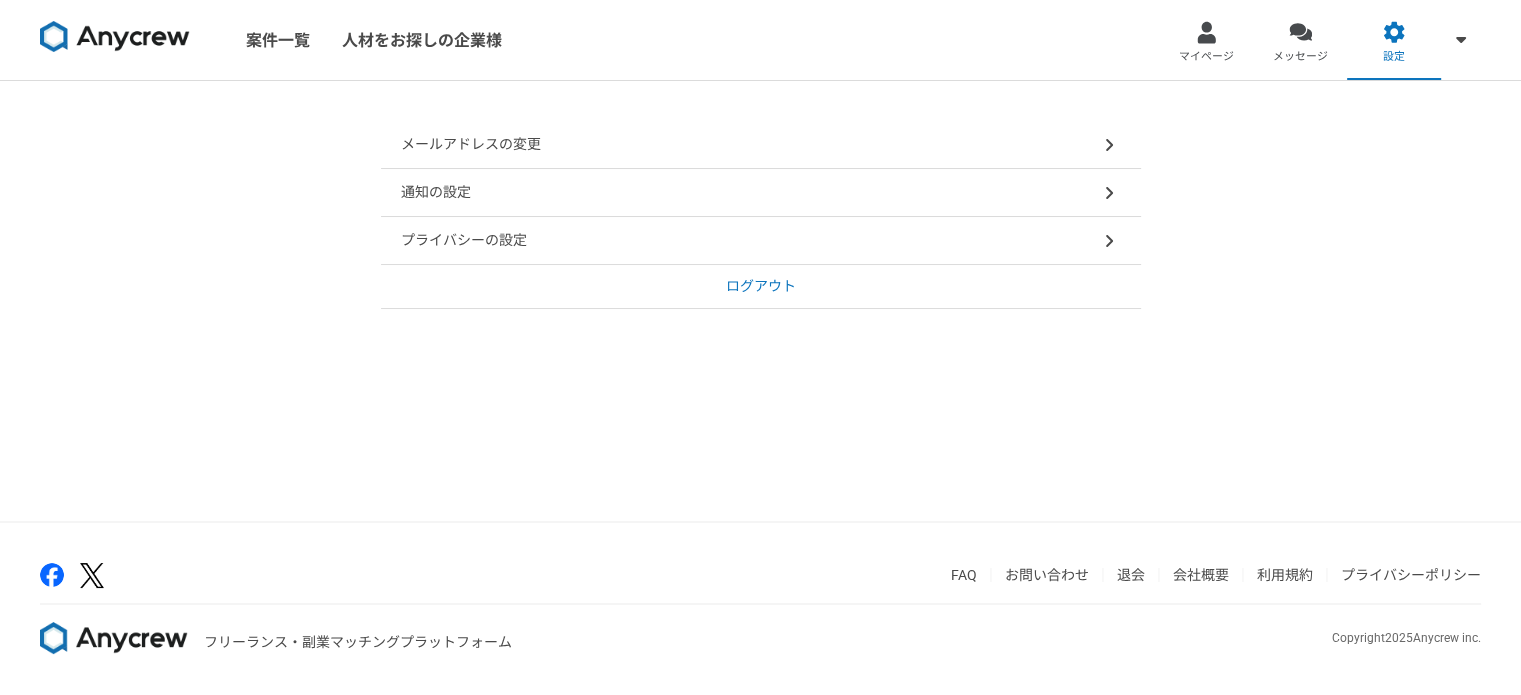 click on "メールアドレスの変更" at bounding box center [761, 145] 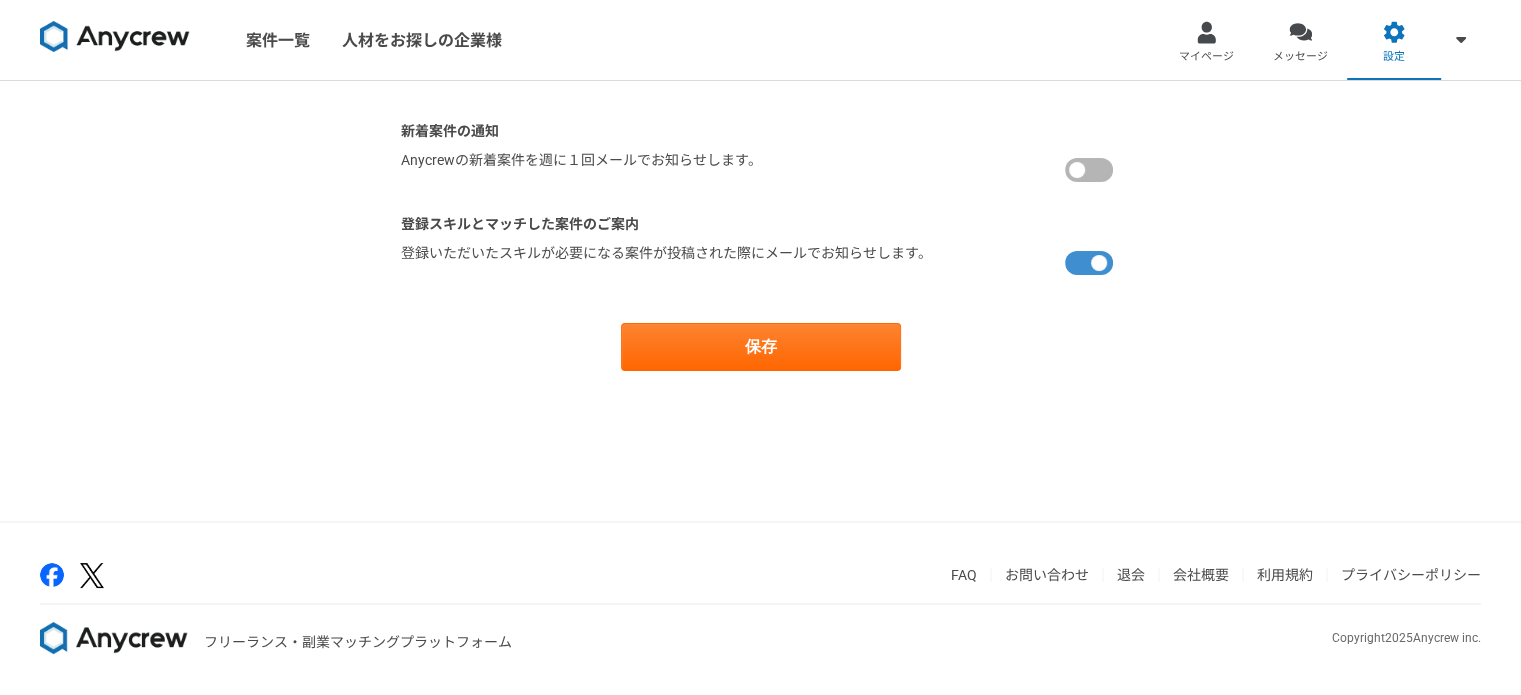 click at bounding box center (1093, 170) 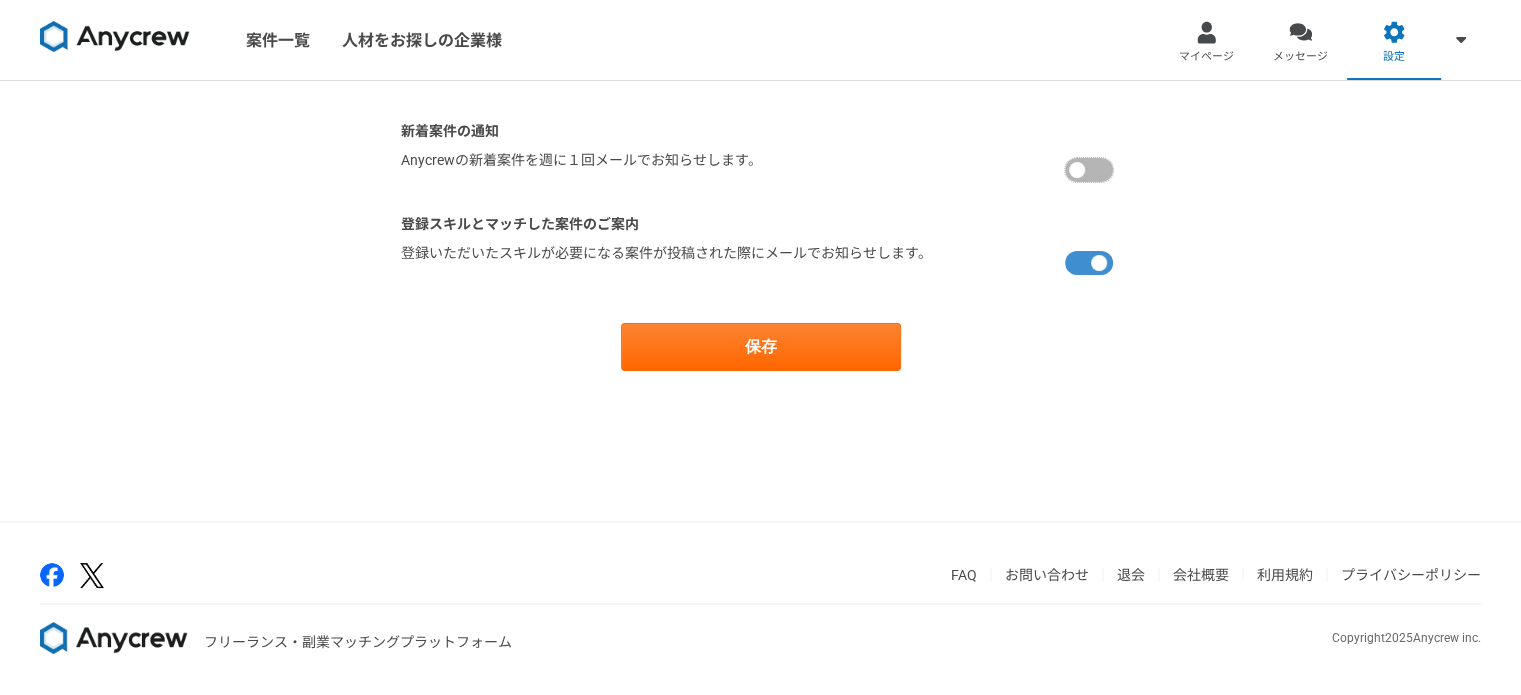 click at bounding box center [407, 156] 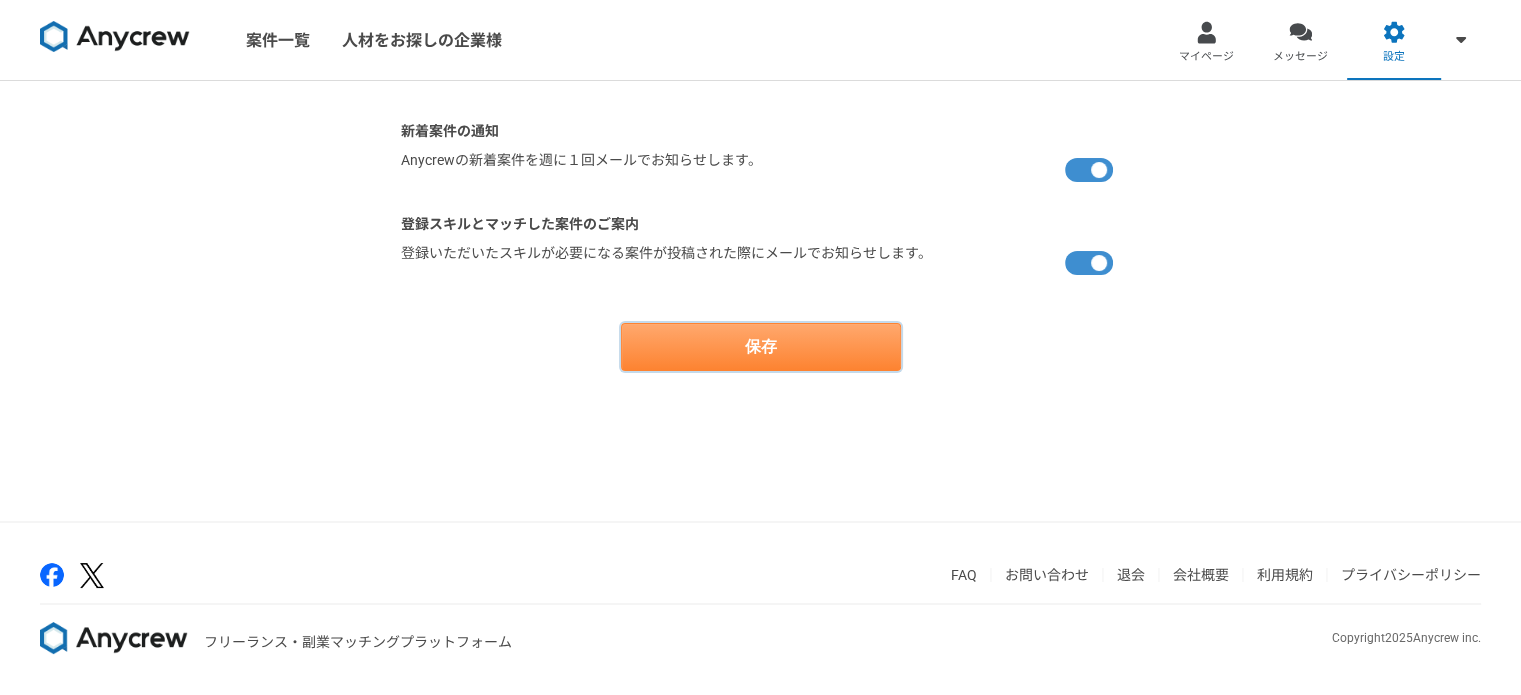 click on "保存" at bounding box center [761, 347] 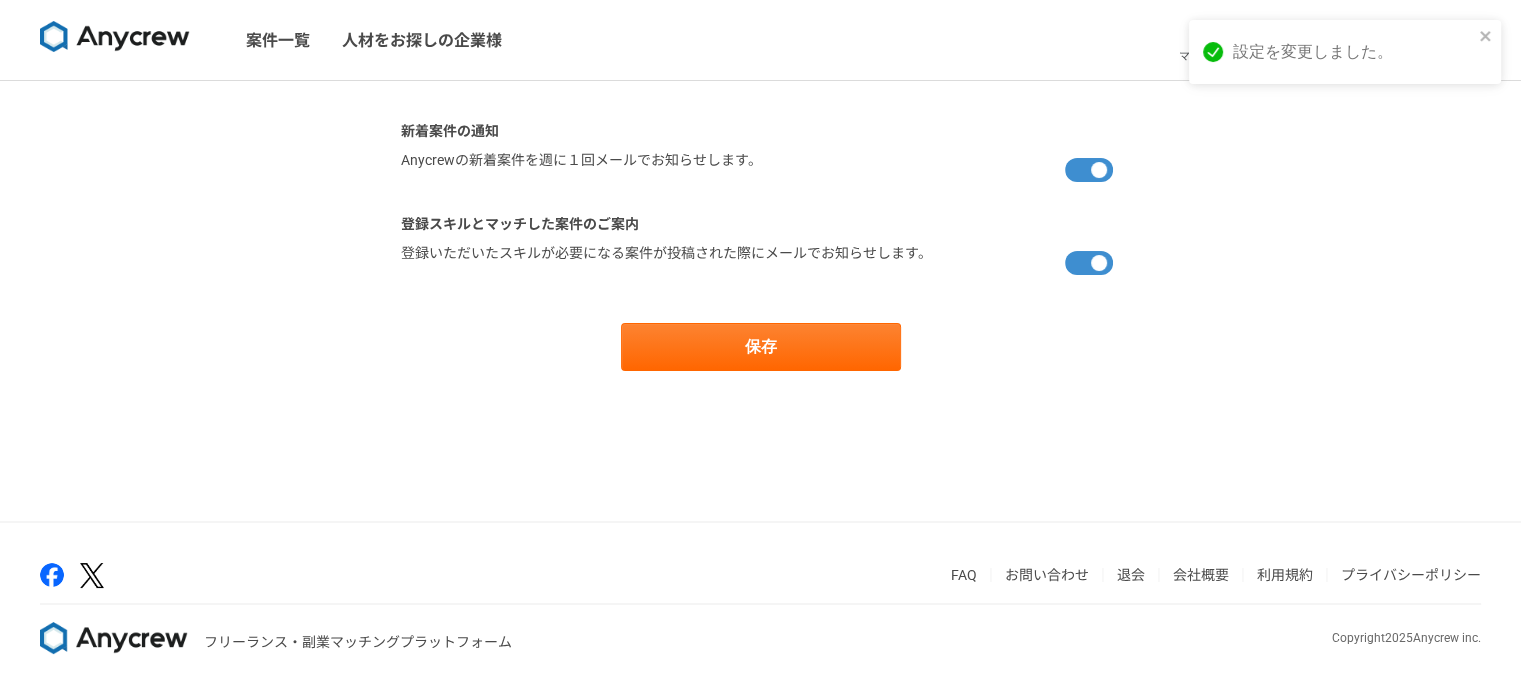 click on "新着案件の通知 Anycrewの新着案件を週に１回メールでお知らせします。 登録スキルとマッチした案件のご案内 登録いただいたスキルが必要になる案件が投稿された際にメールでお知らせします。 保存" at bounding box center (760, 301) 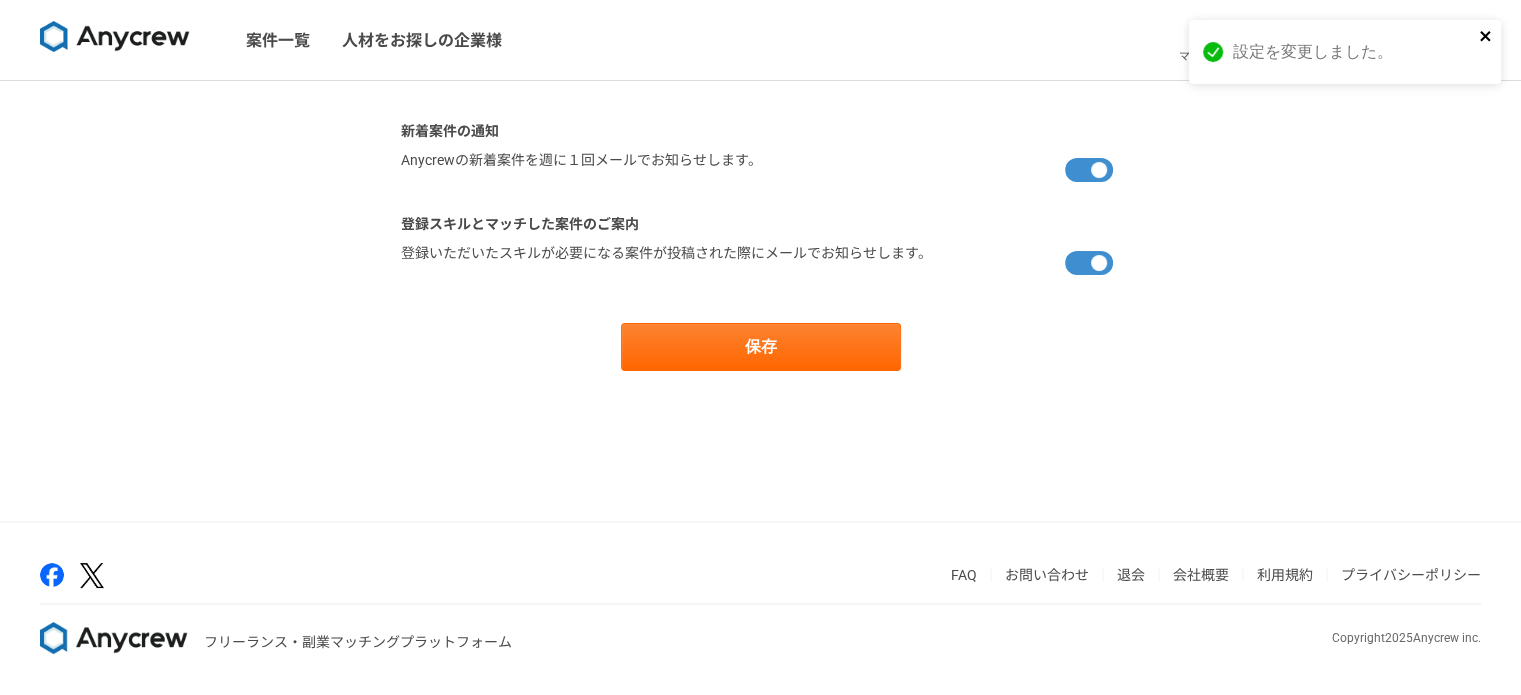 click 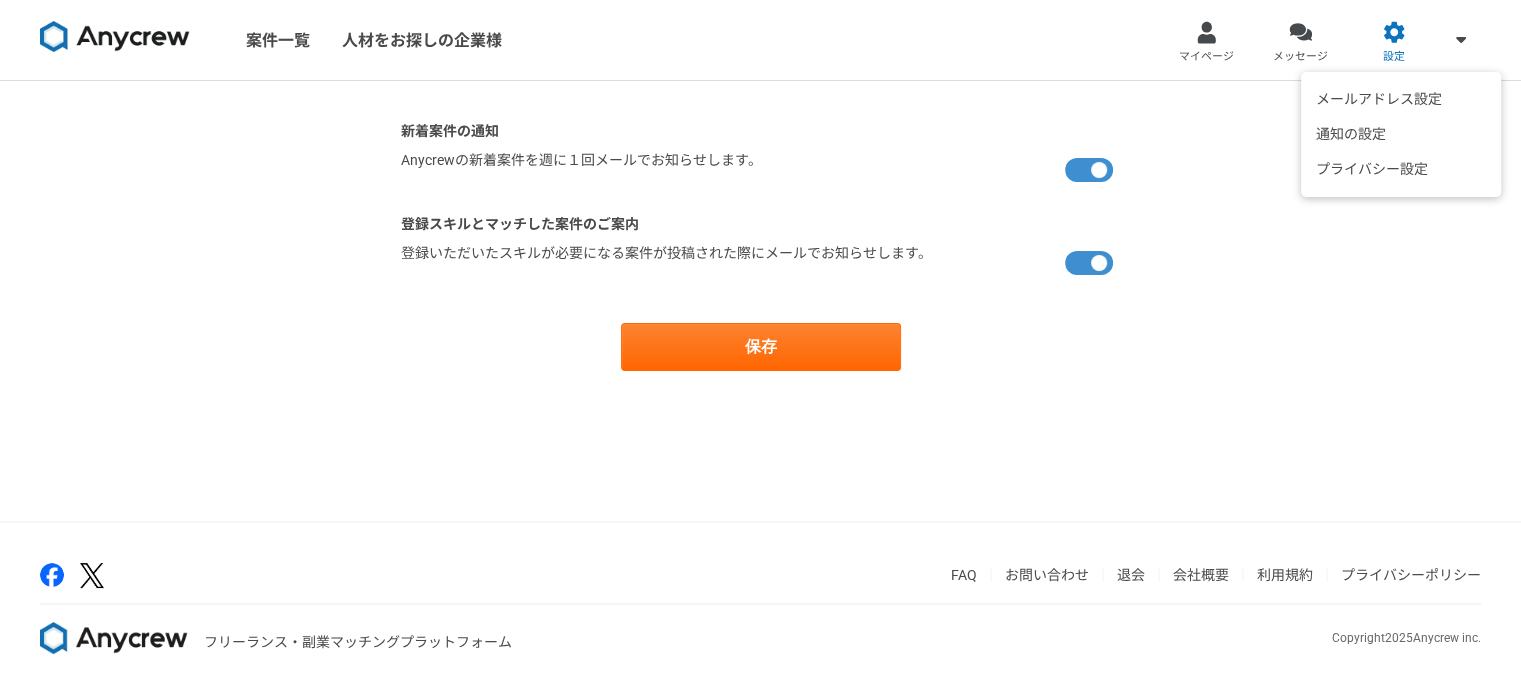 click at bounding box center [1461, 39] 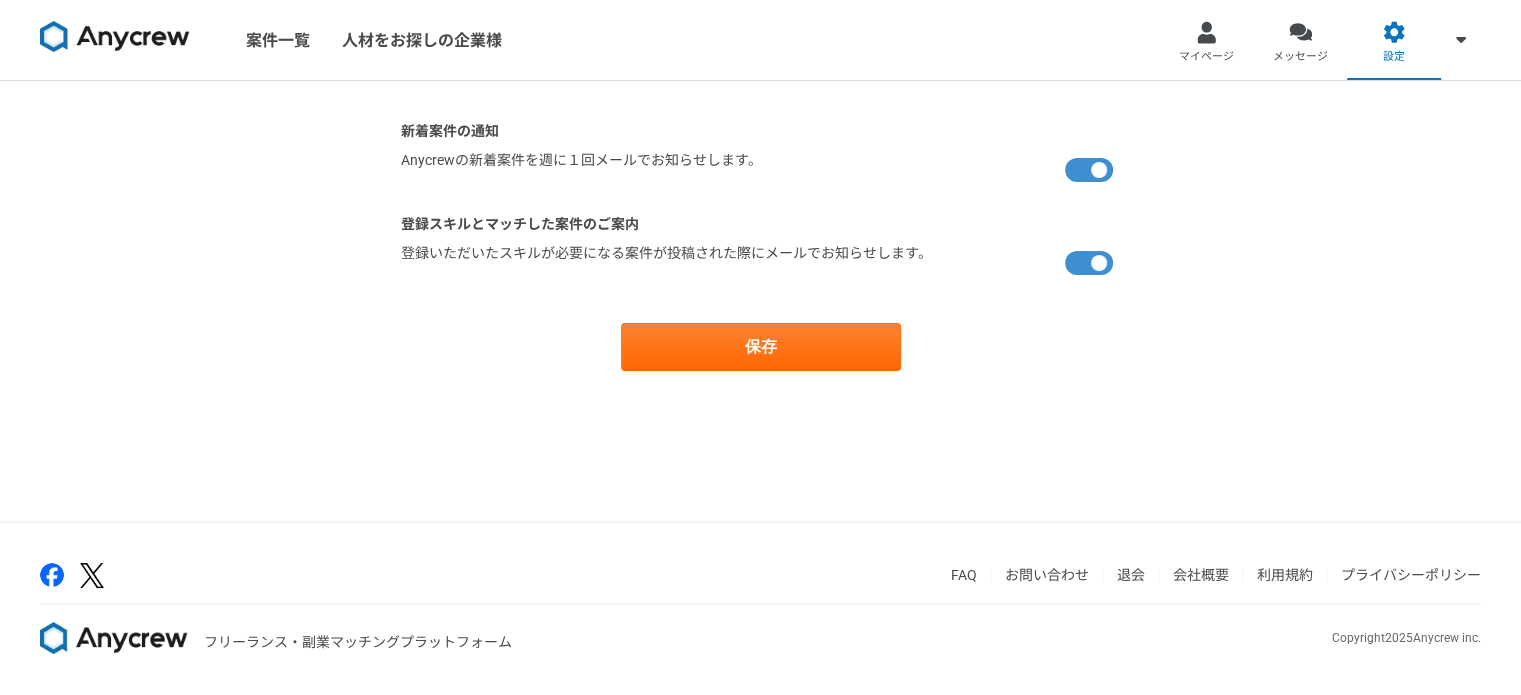 click at bounding box center [115, 37] 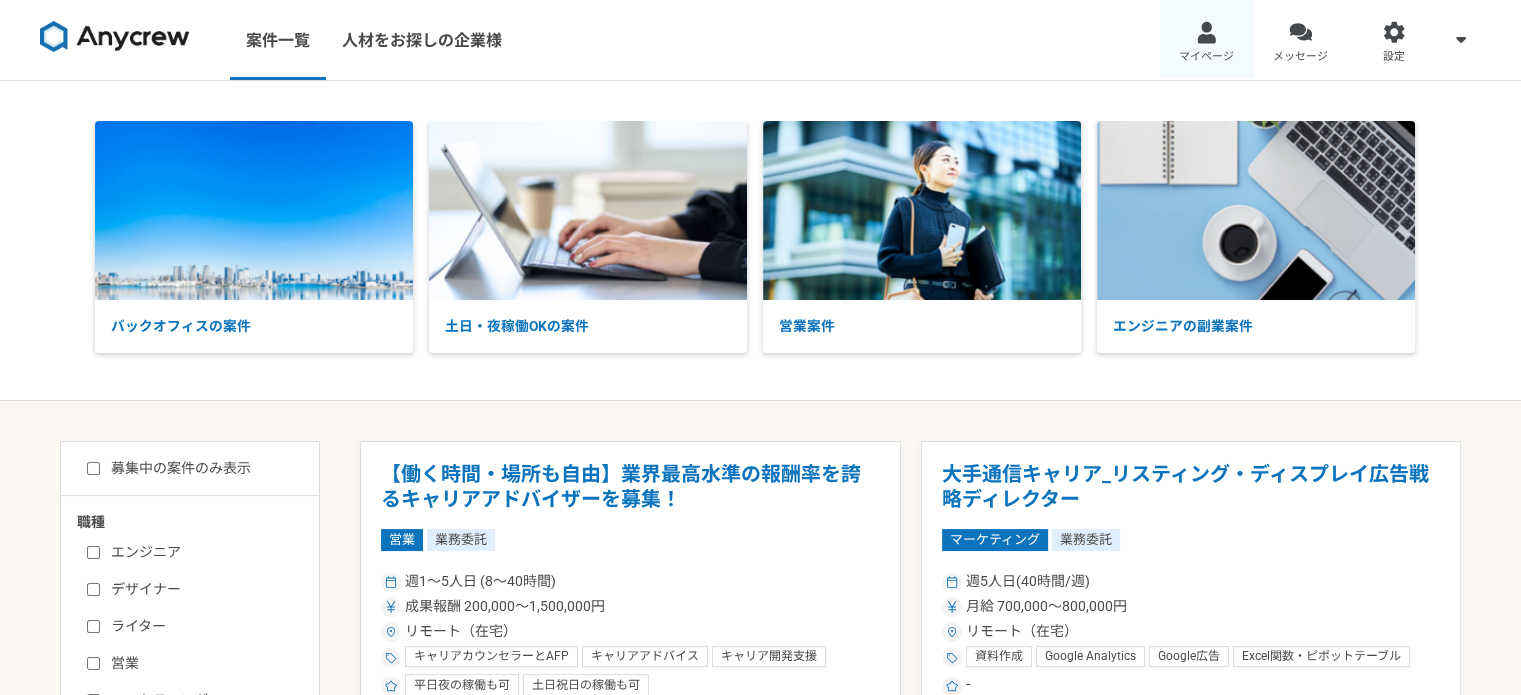 click on "マイページ" at bounding box center (1206, 57) 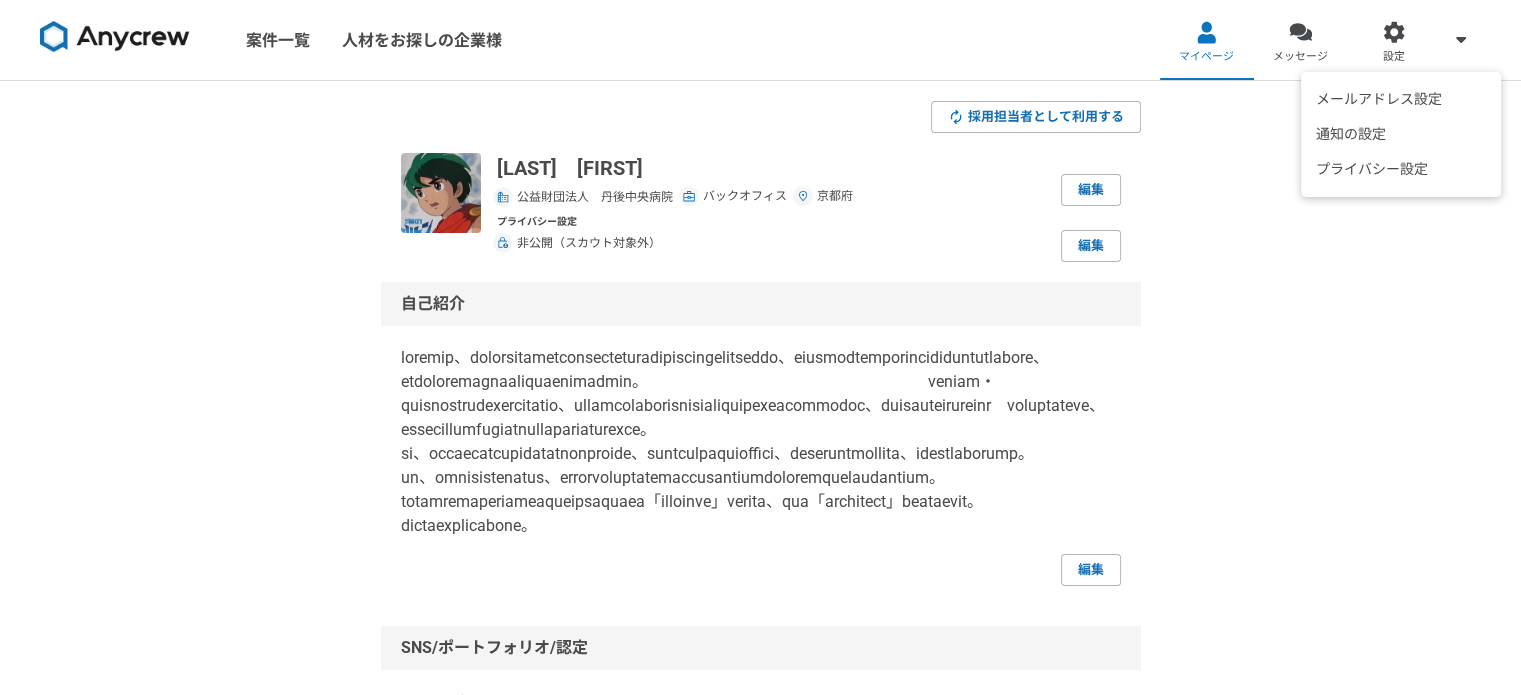 click at bounding box center [1461, 39] 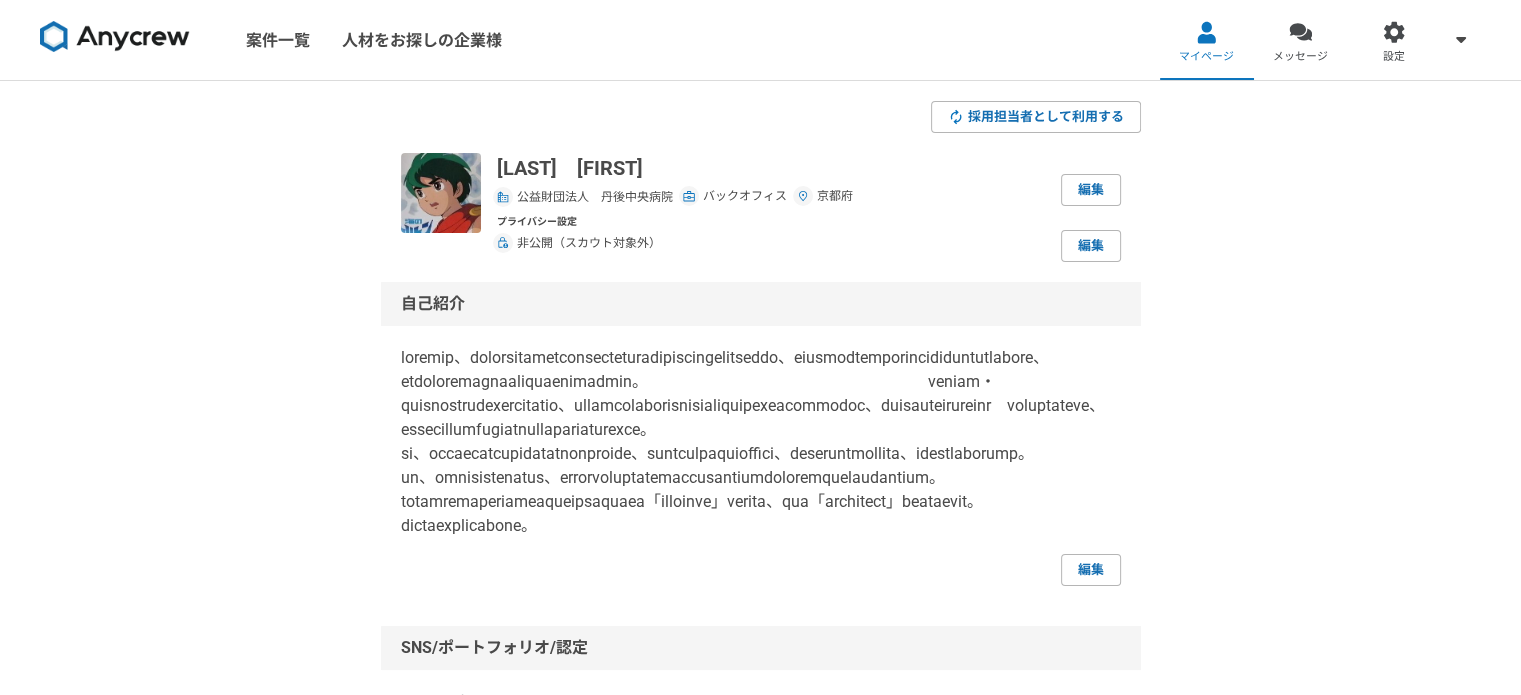 click at bounding box center (115, 37) 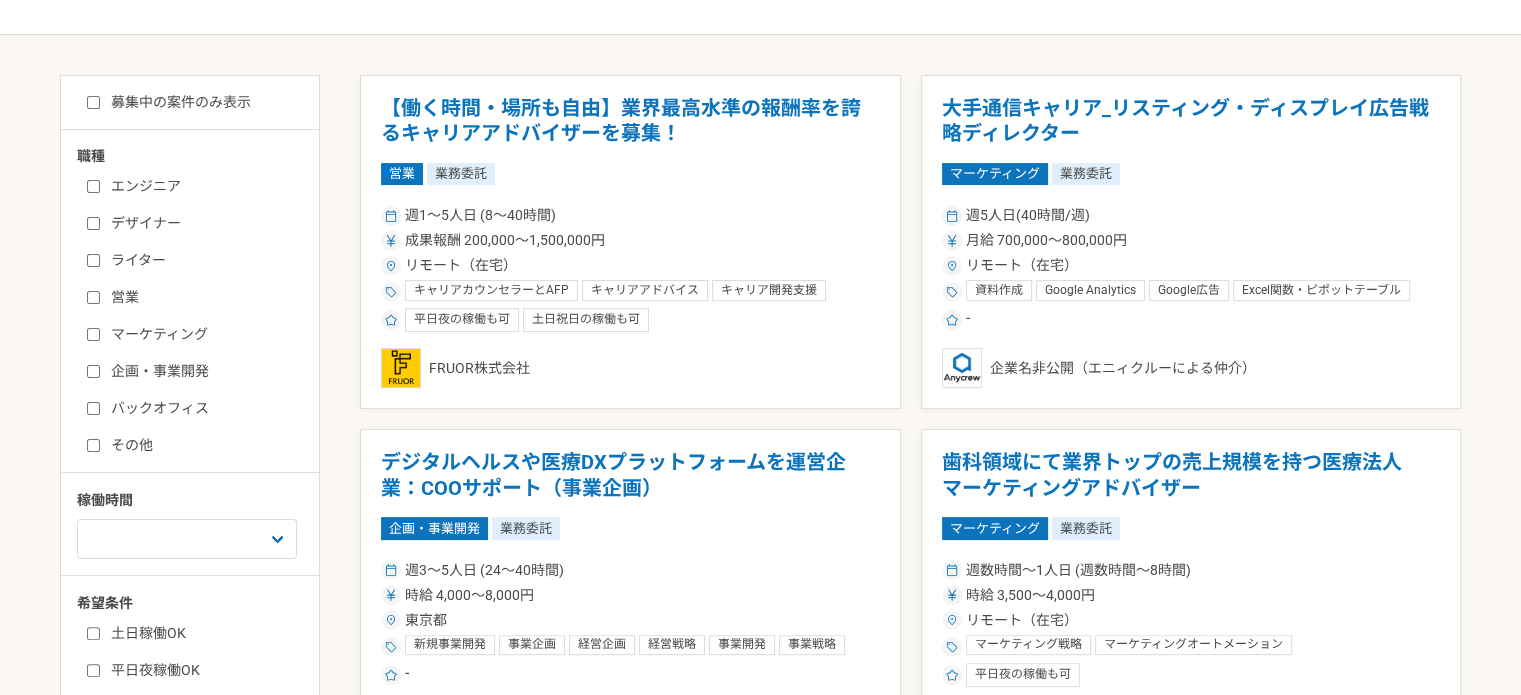scroll, scrollTop: 400, scrollLeft: 0, axis: vertical 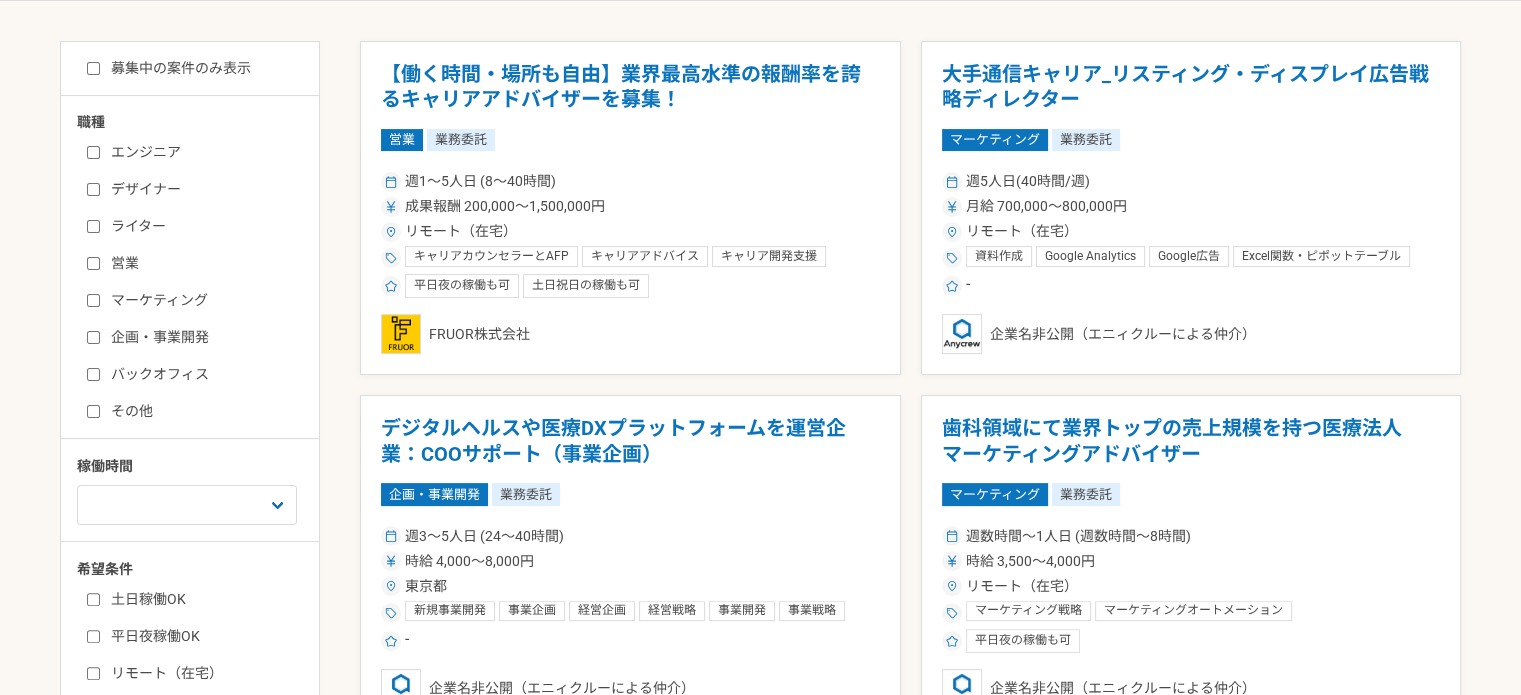 click on "バックオフィス" at bounding box center (202, 374) 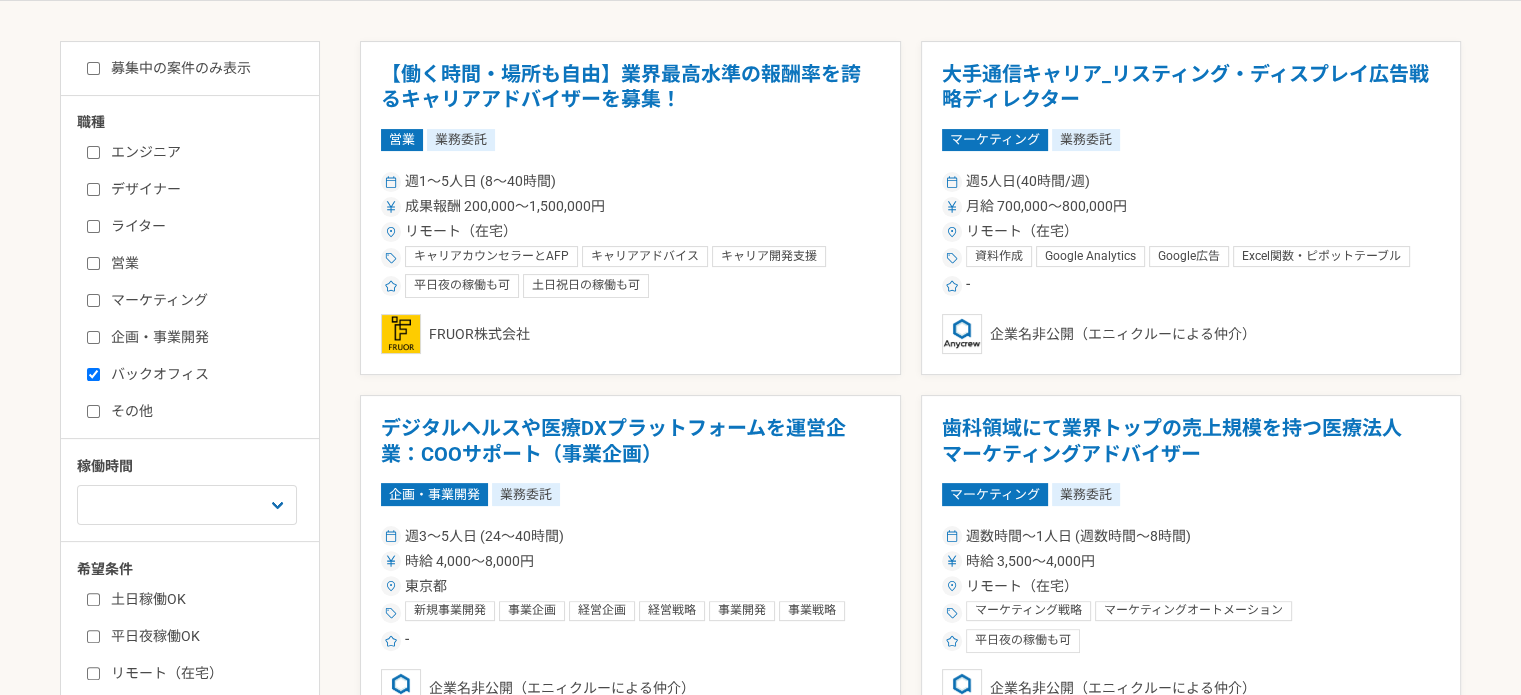 checkbox on "true" 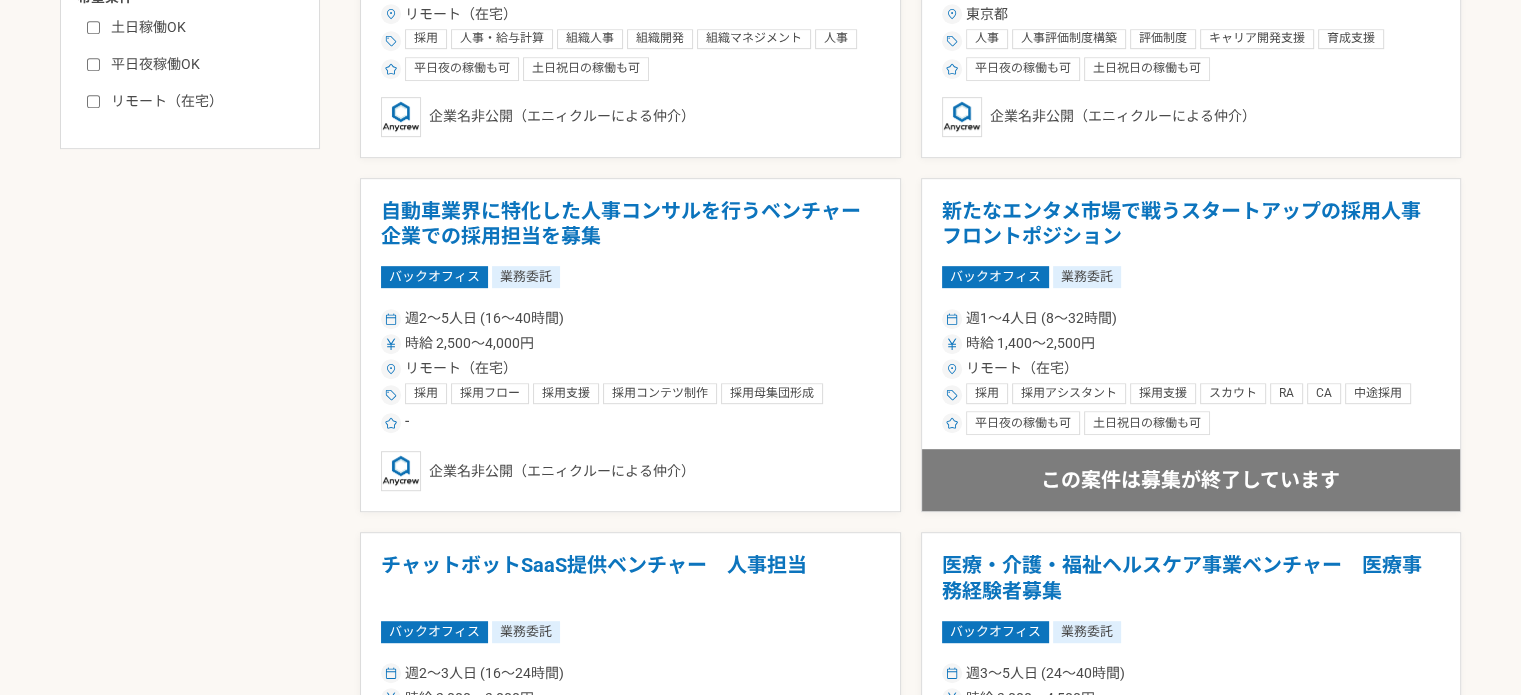 scroll, scrollTop: 700, scrollLeft: 0, axis: vertical 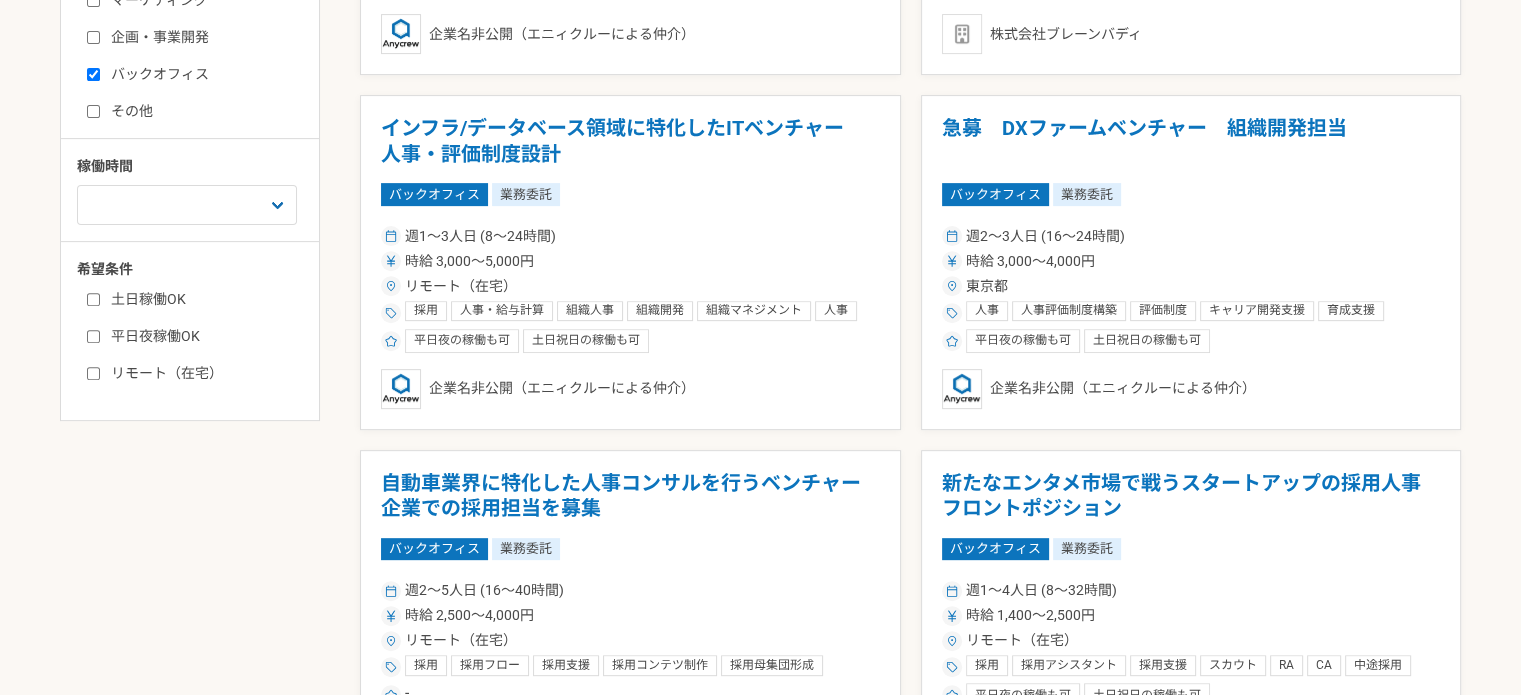 click on "リモート（在宅）" at bounding box center (93, 373) 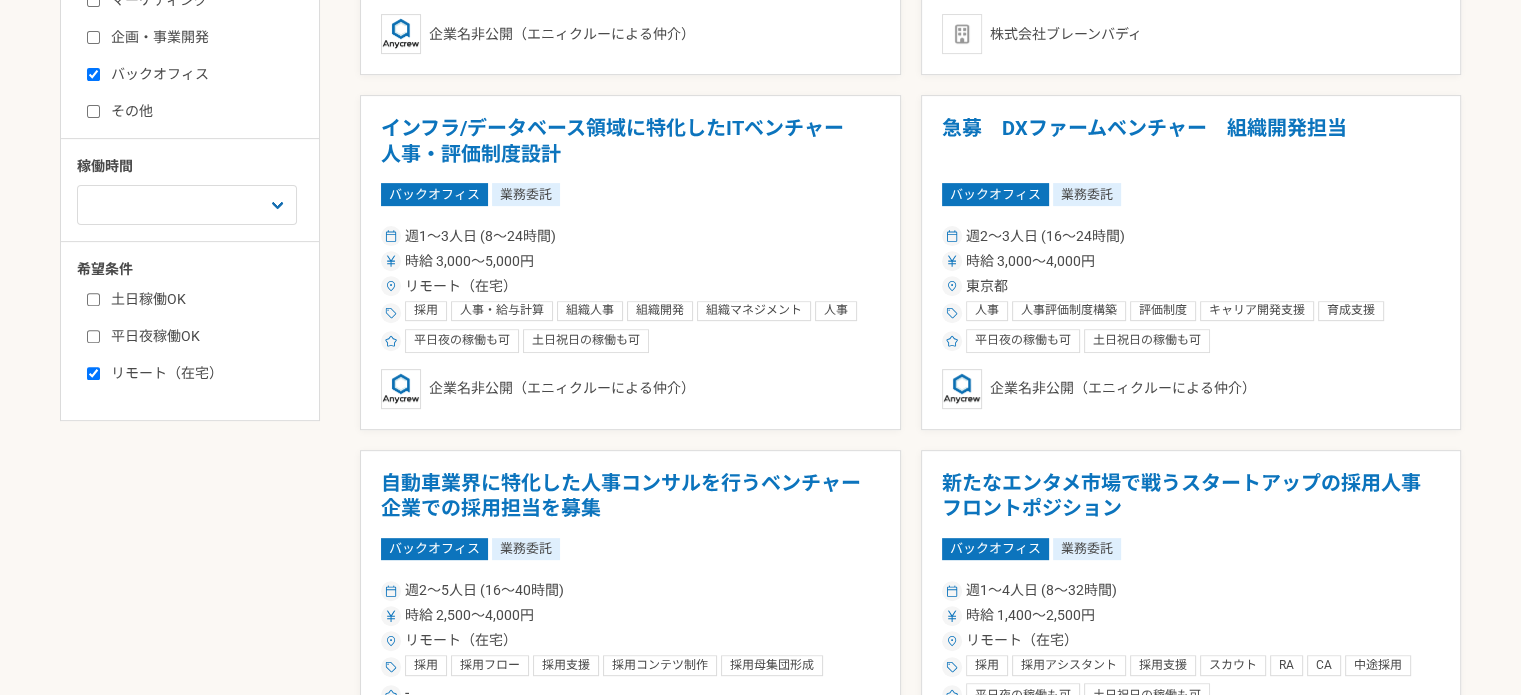 checkbox on "true" 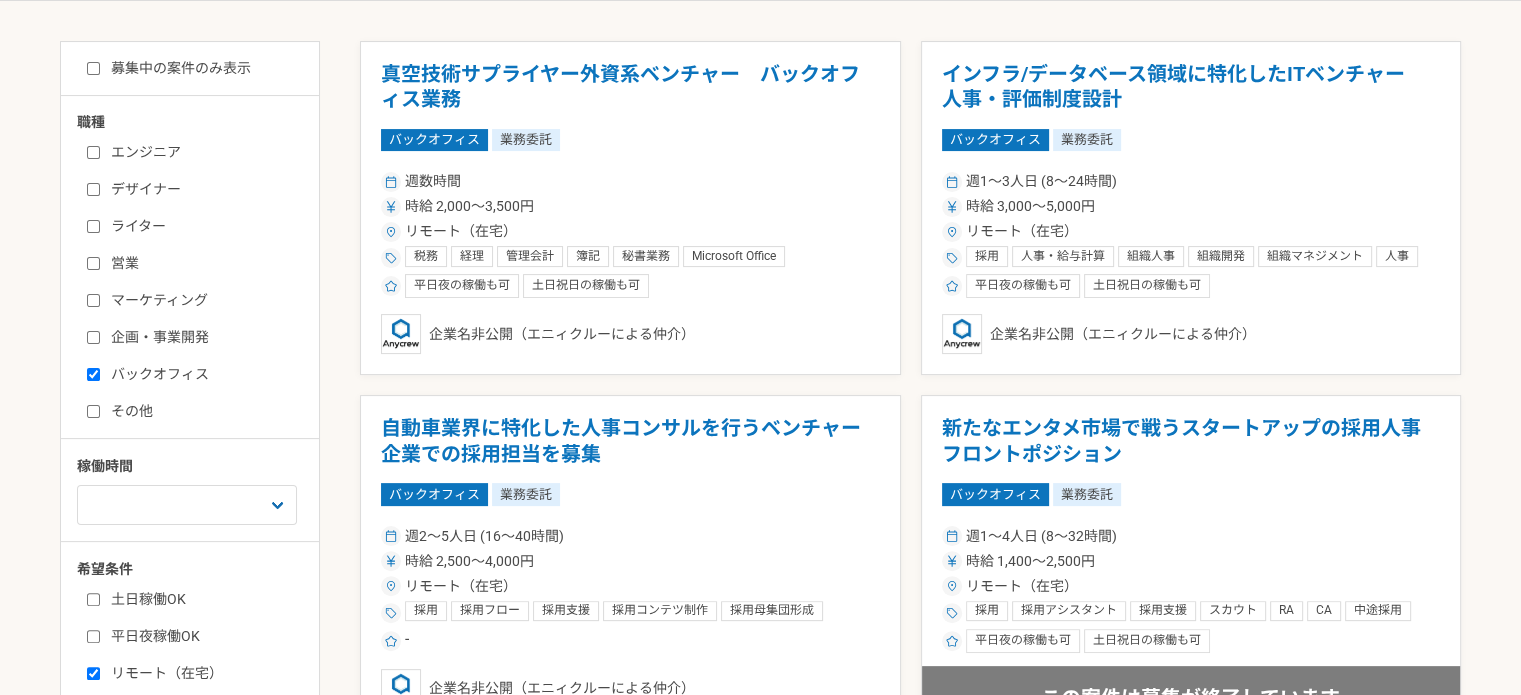 scroll, scrollTop: 300, scrollLeft: 0, axis: vertical 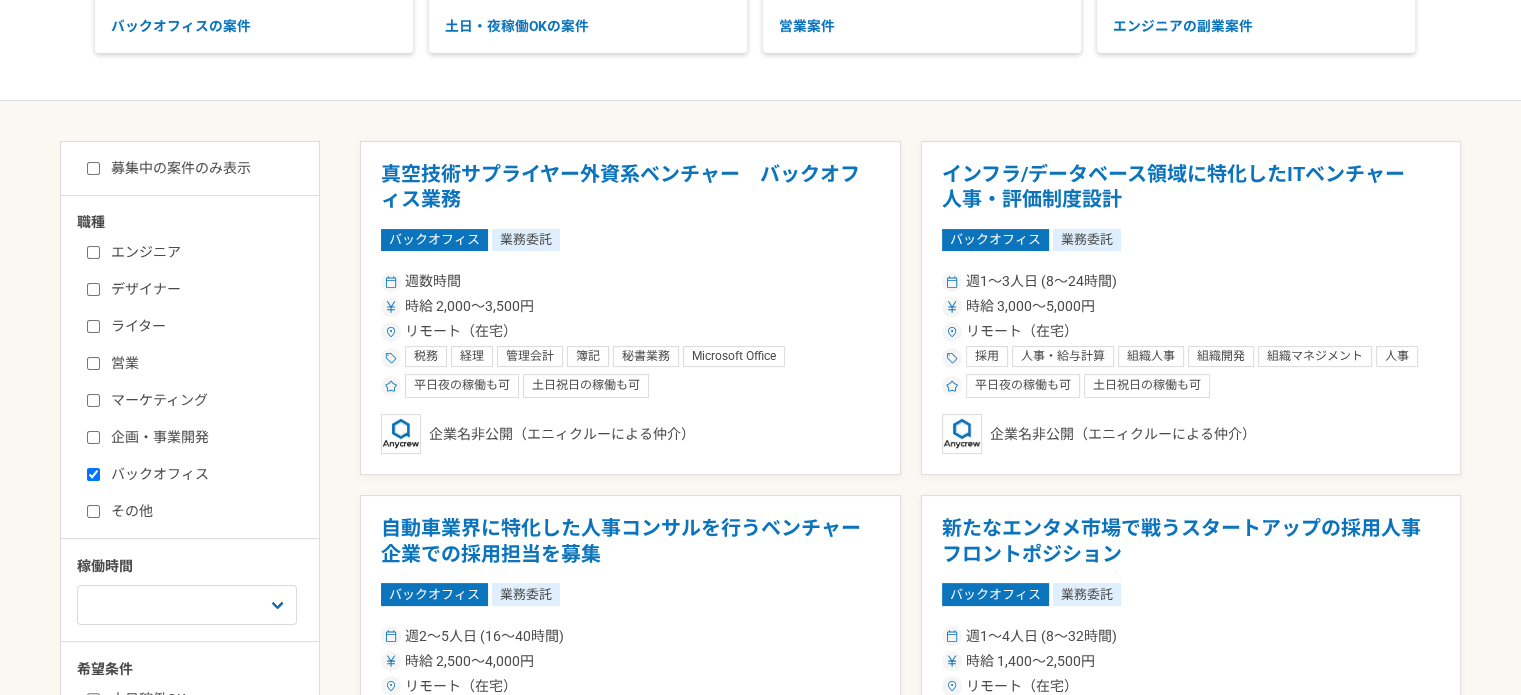 click on "募集中の案件のみ表示" at bounding box center (93, 168) 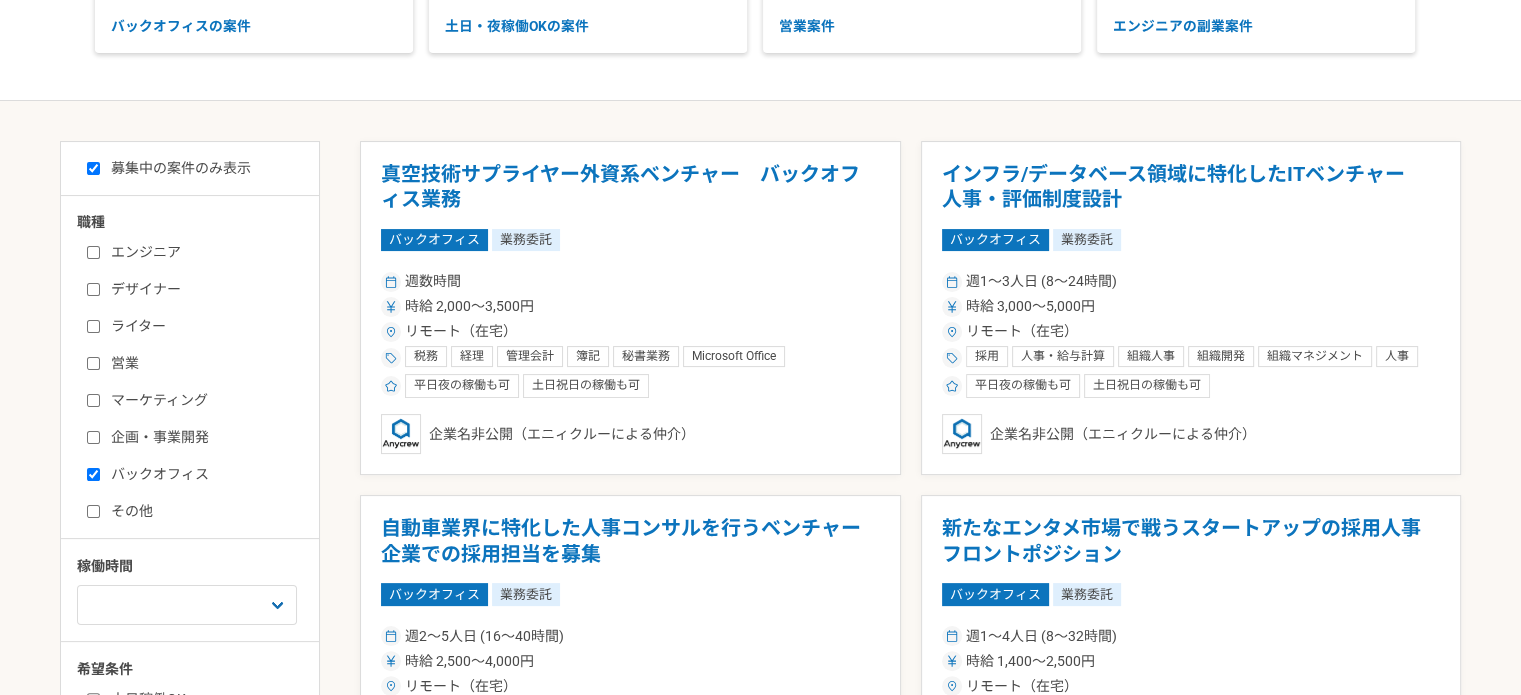 checkbox on "true" 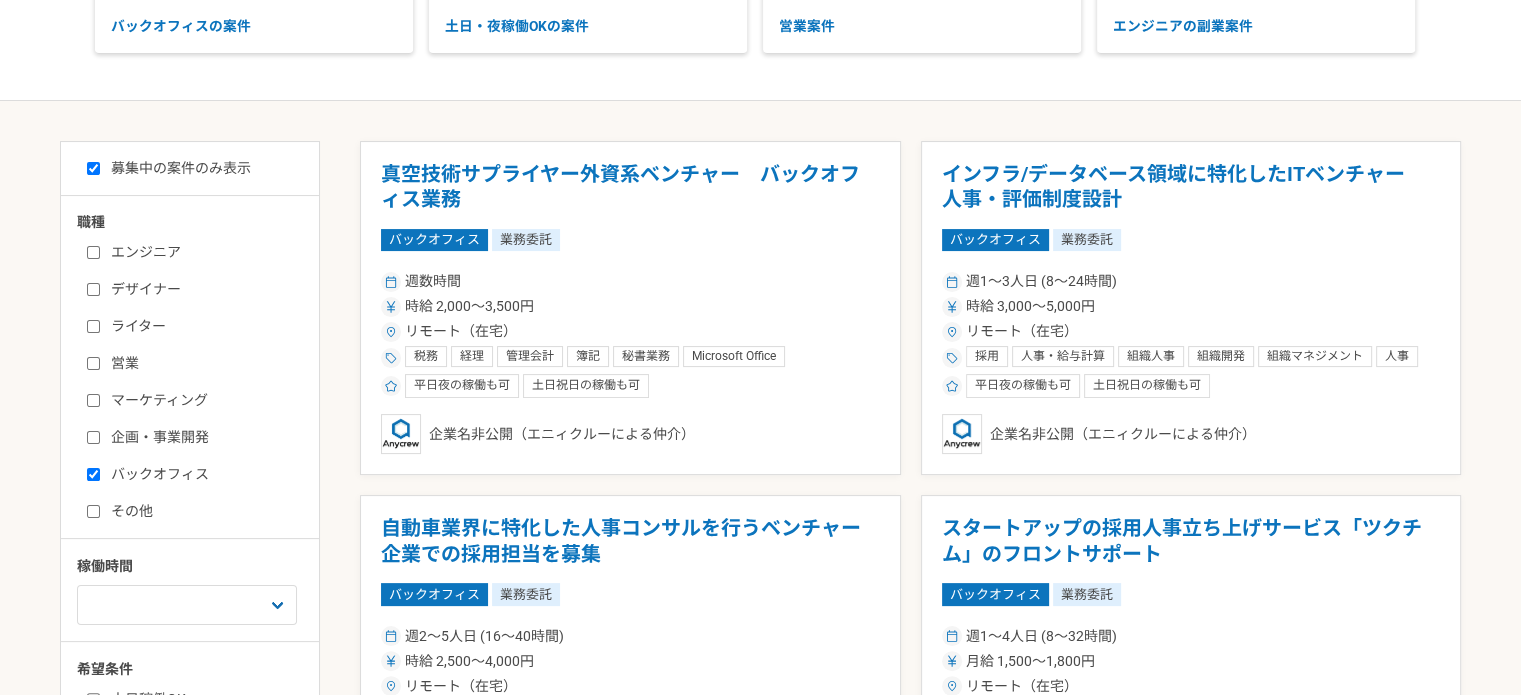 click on "その他" at bounding box center (93, 511) 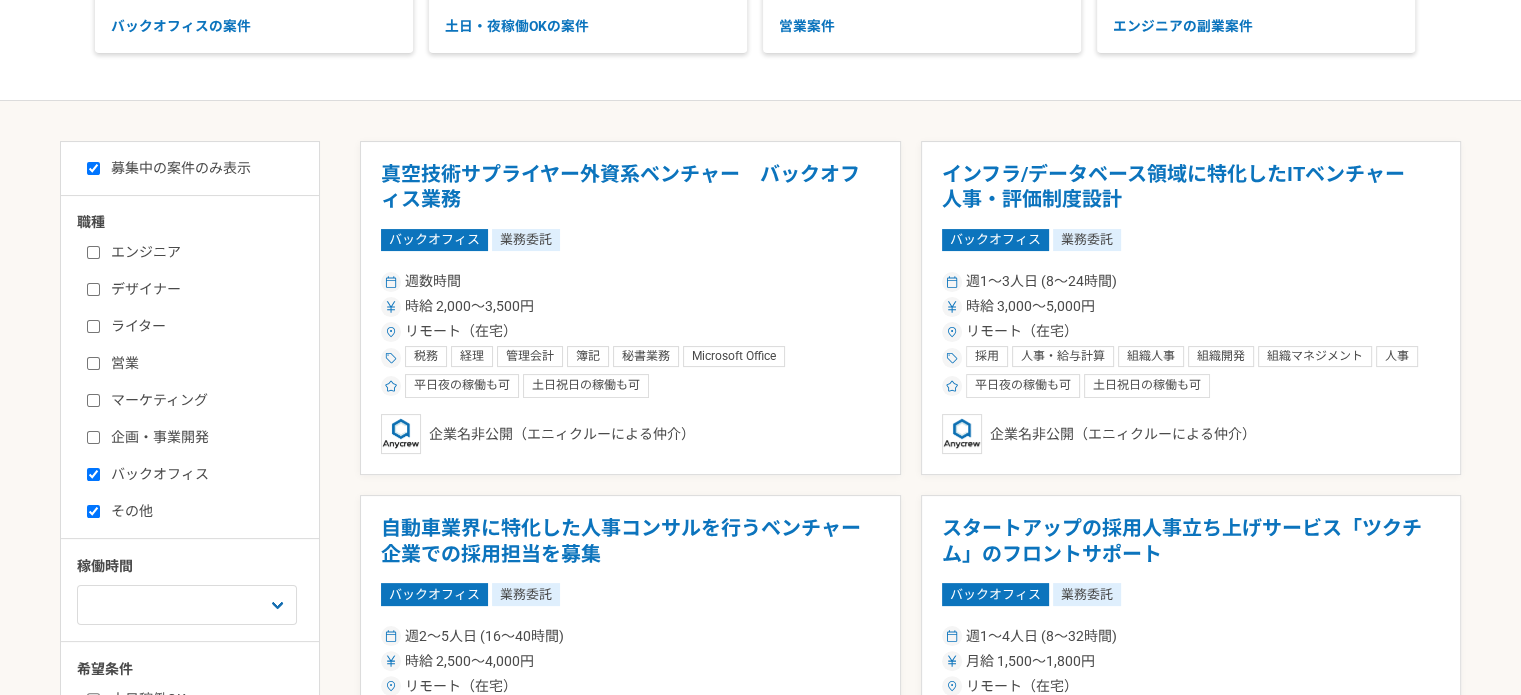 checkbox on "true" 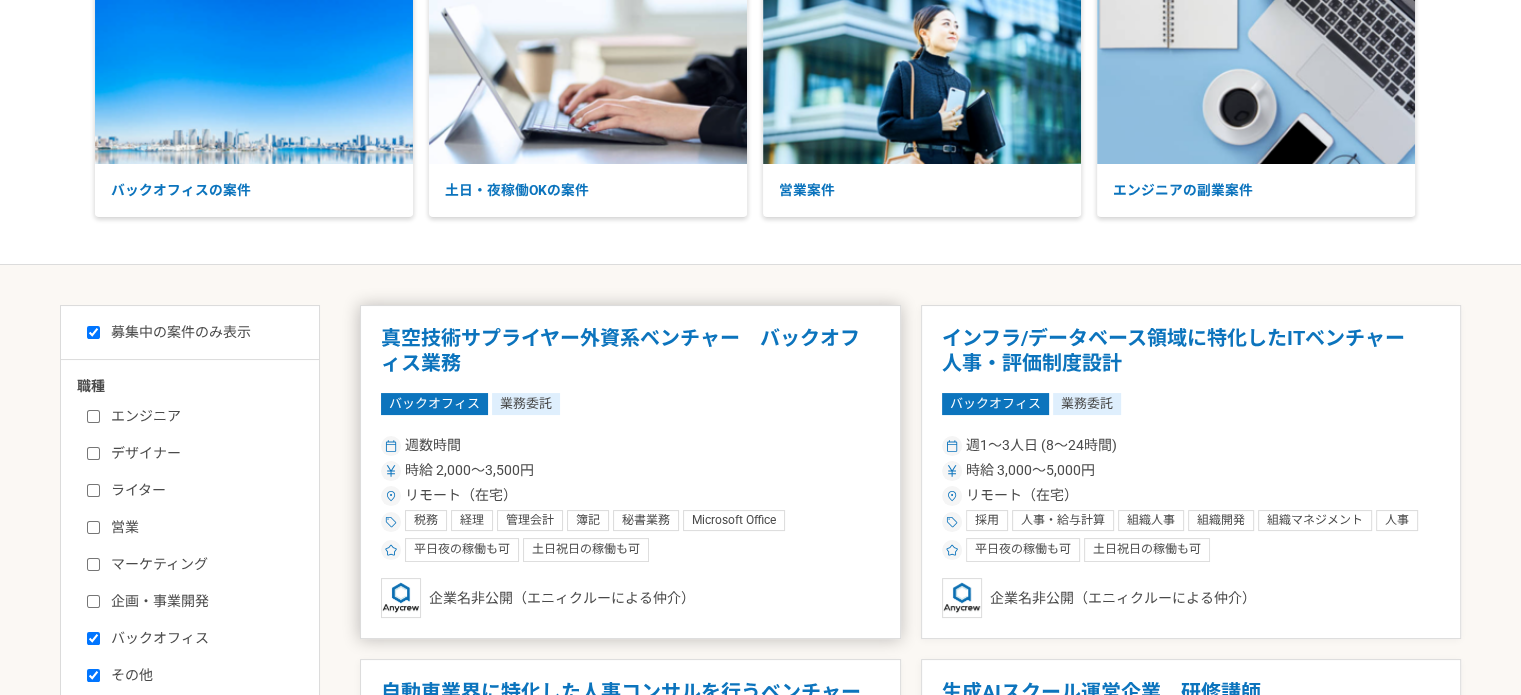 scroll, scrollTop: 0, scrollLeft: 0, axis: both 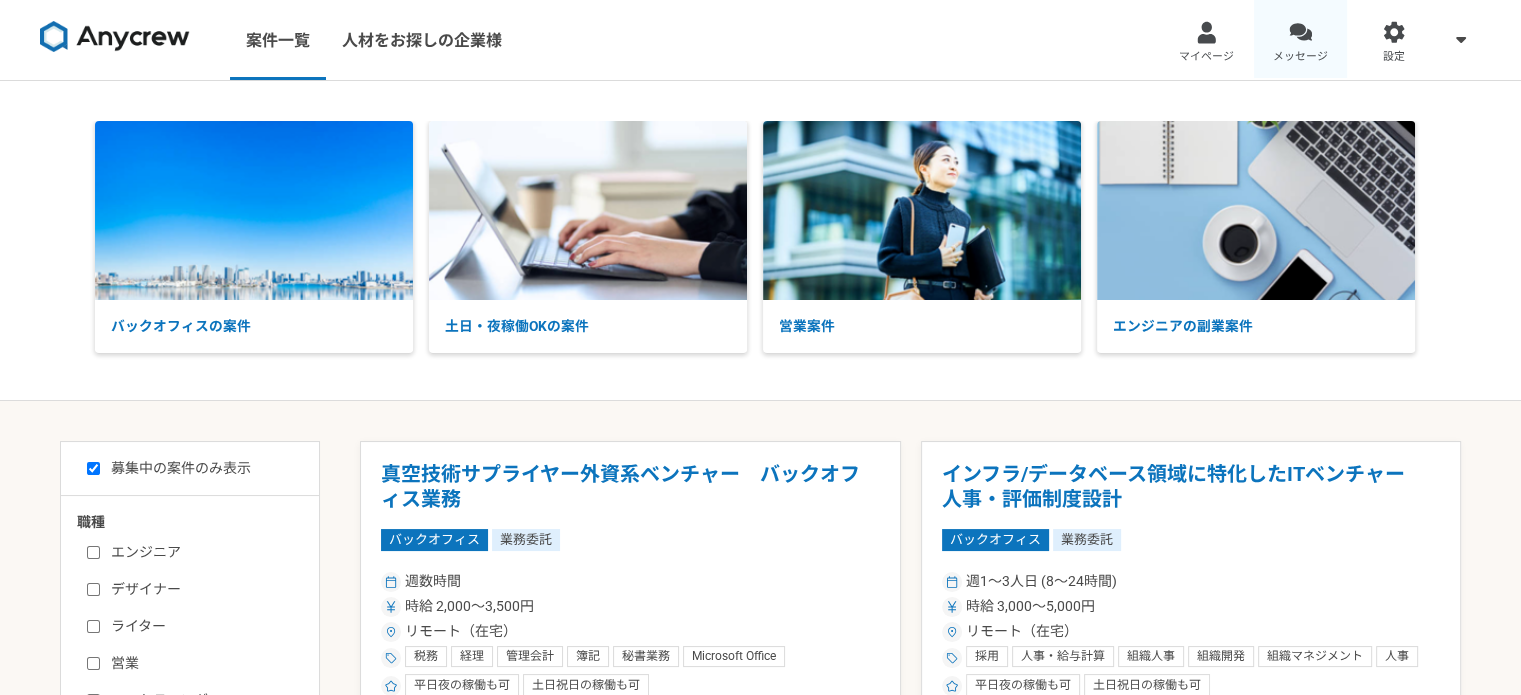 click on "メッセージ" at bounding box center (1300, 57) 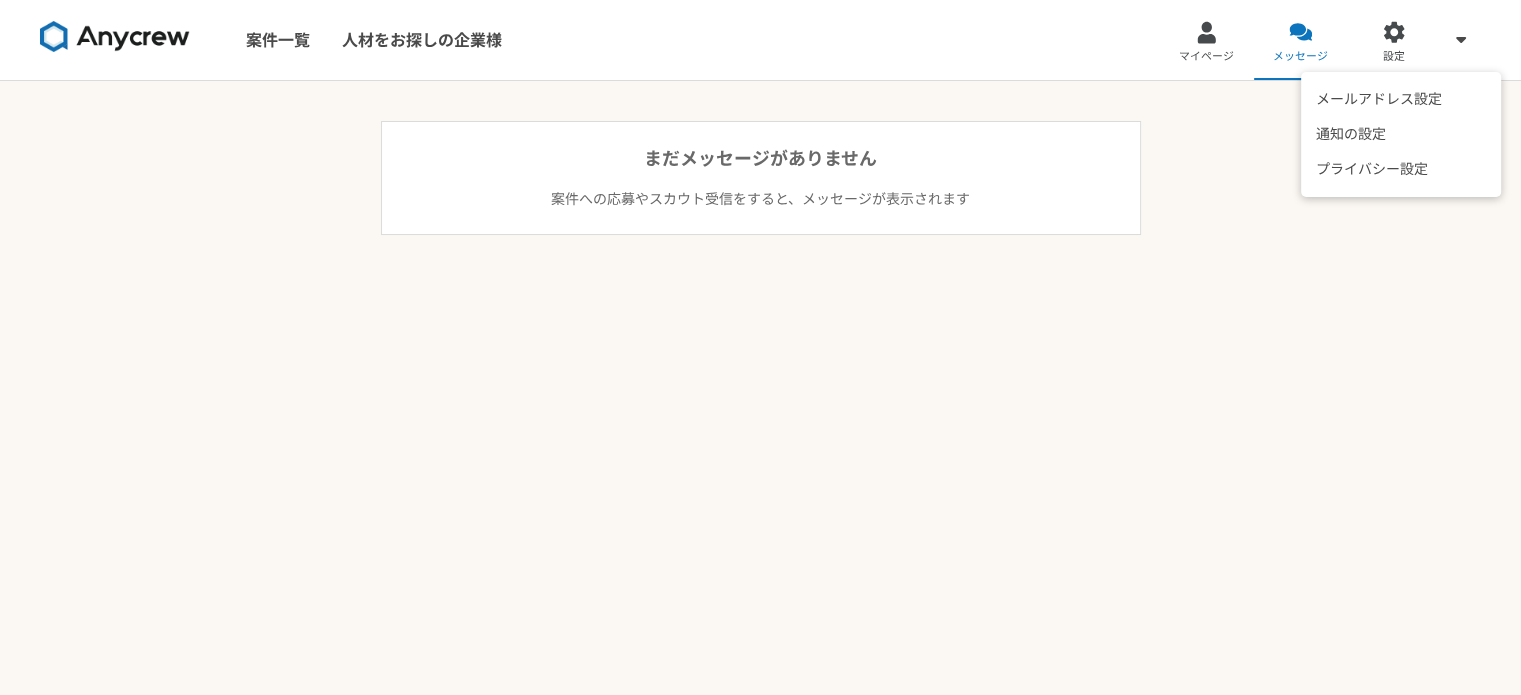 click 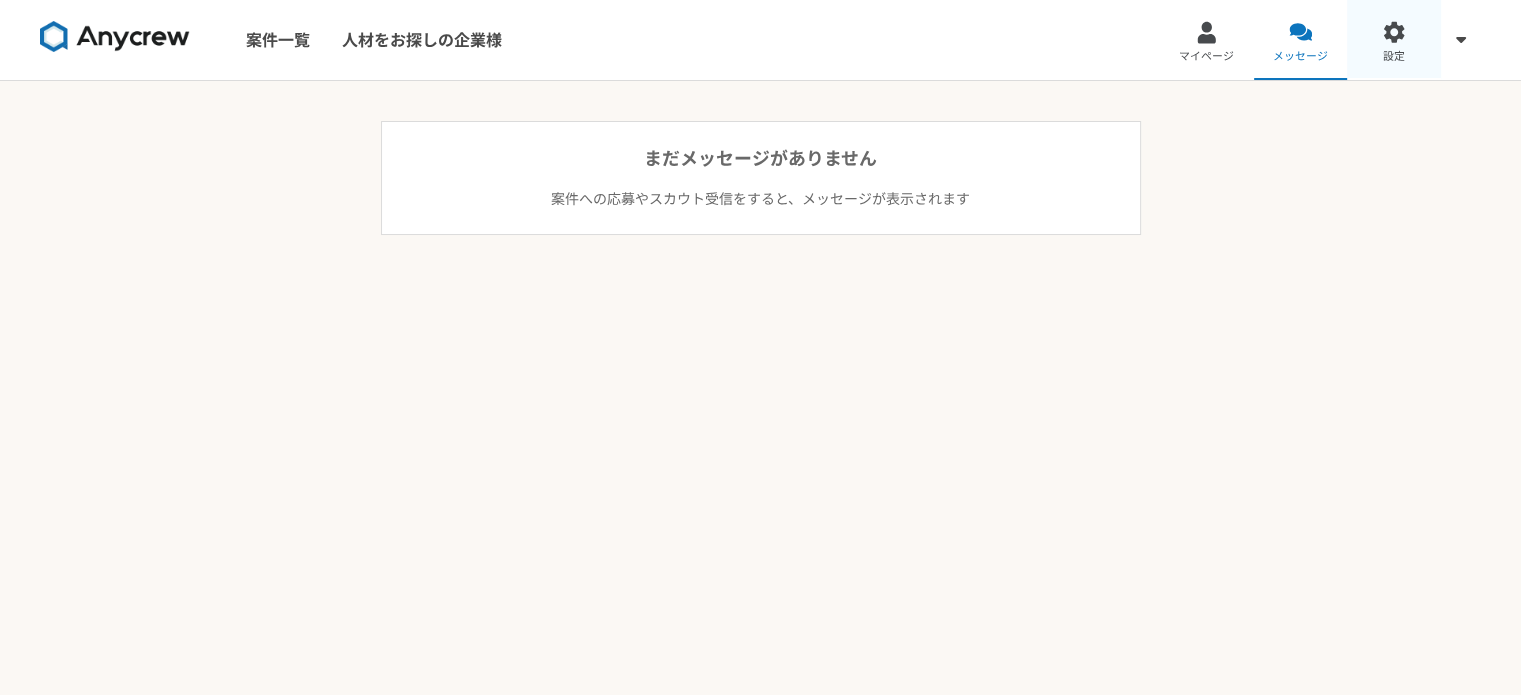 click on "設定" at bounding box center [1394, 40] 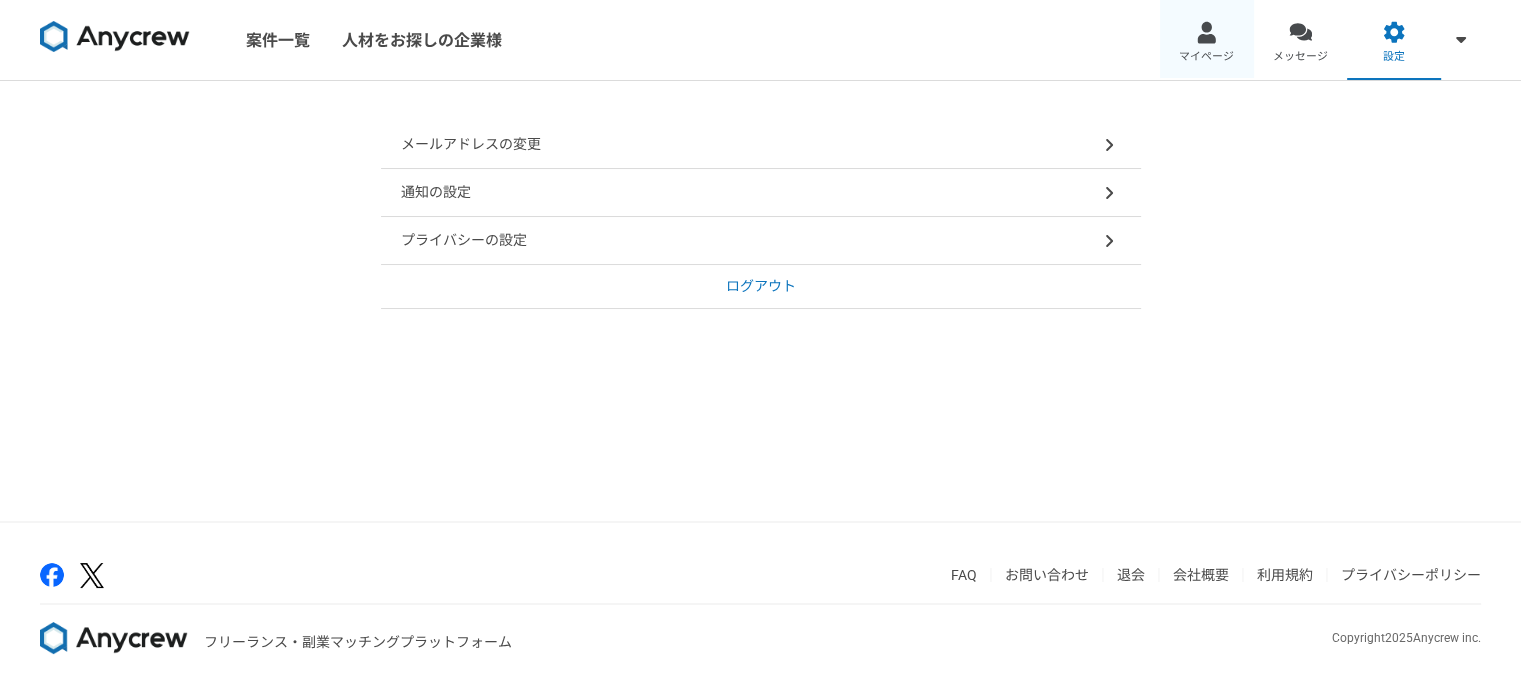 click on "マイページ" at bounding box center (1207, 40) 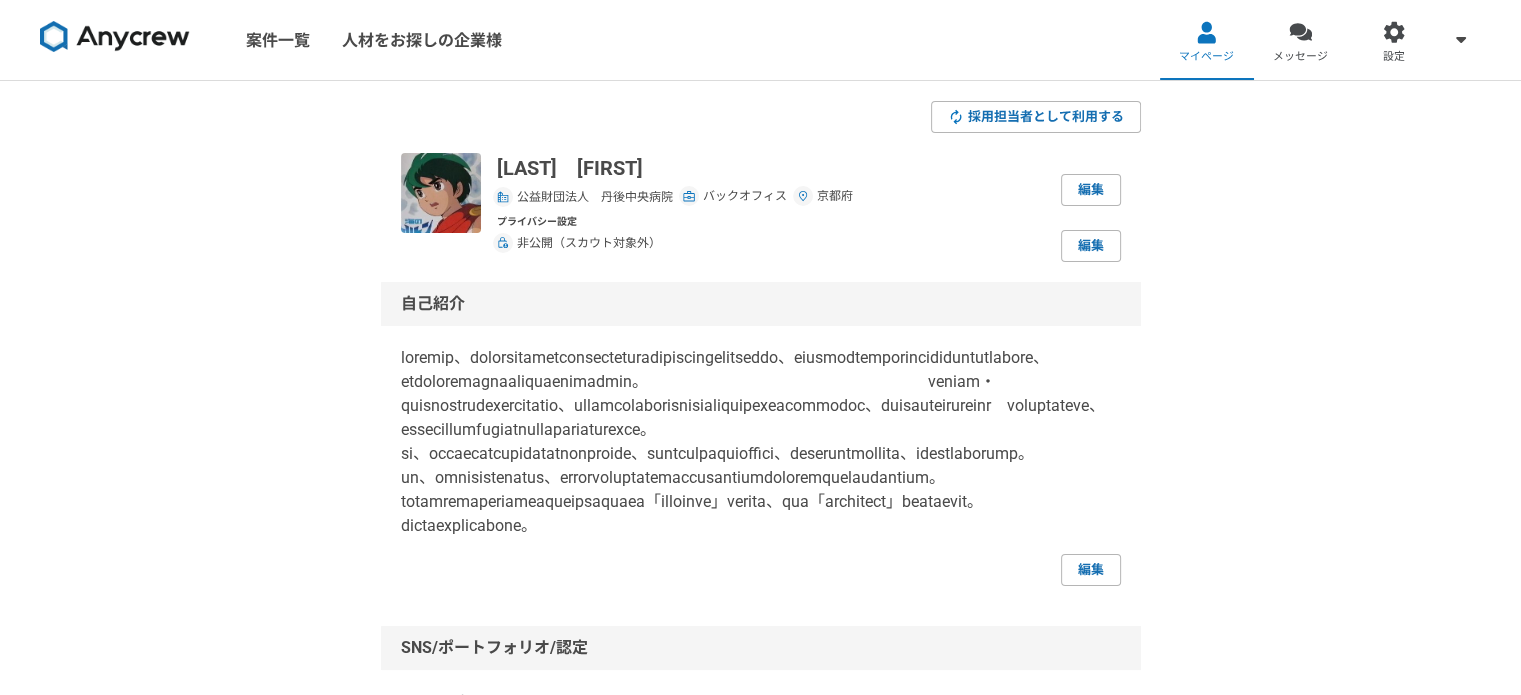 click at bounding box center (115, 37) 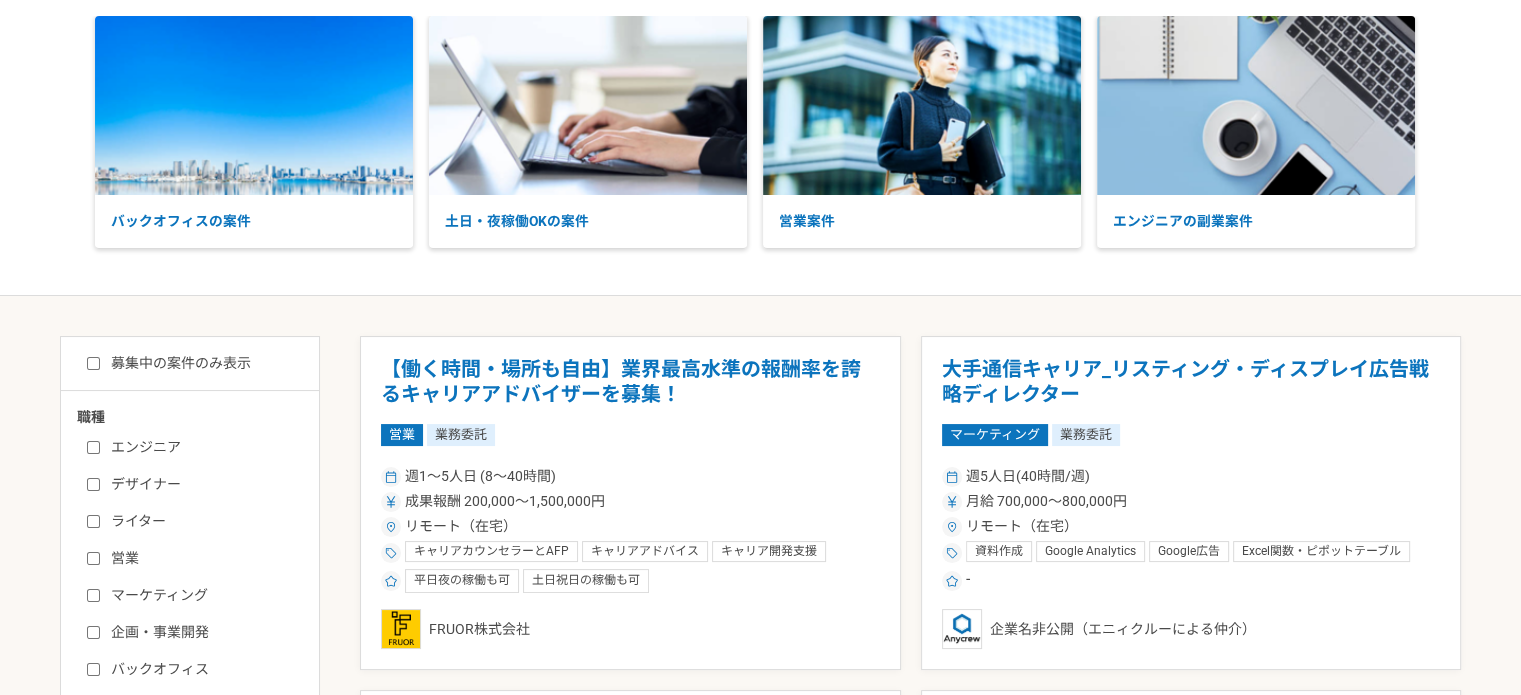 scroll, scrollTop: 0, scrollLeft: 0, axis: both 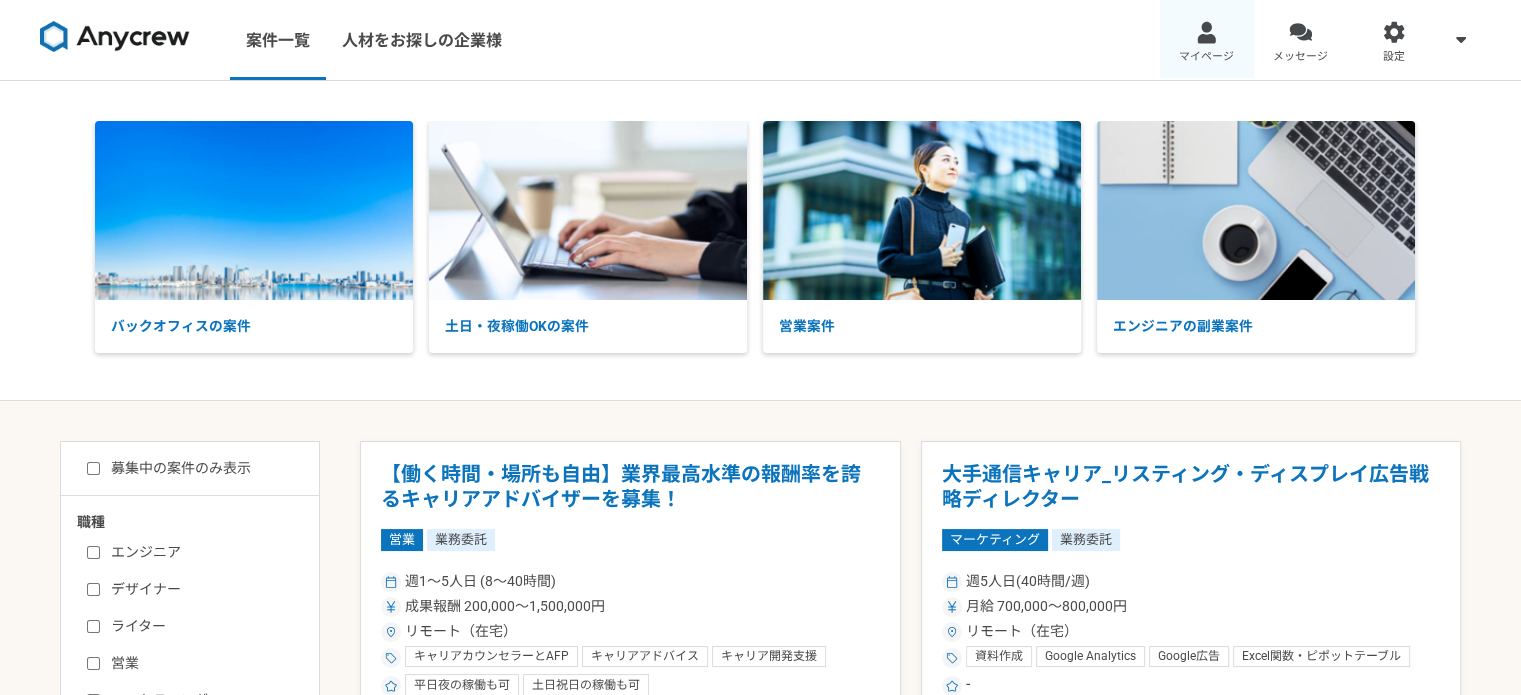 click on "マイページ" at bounding box center (1207, 40) 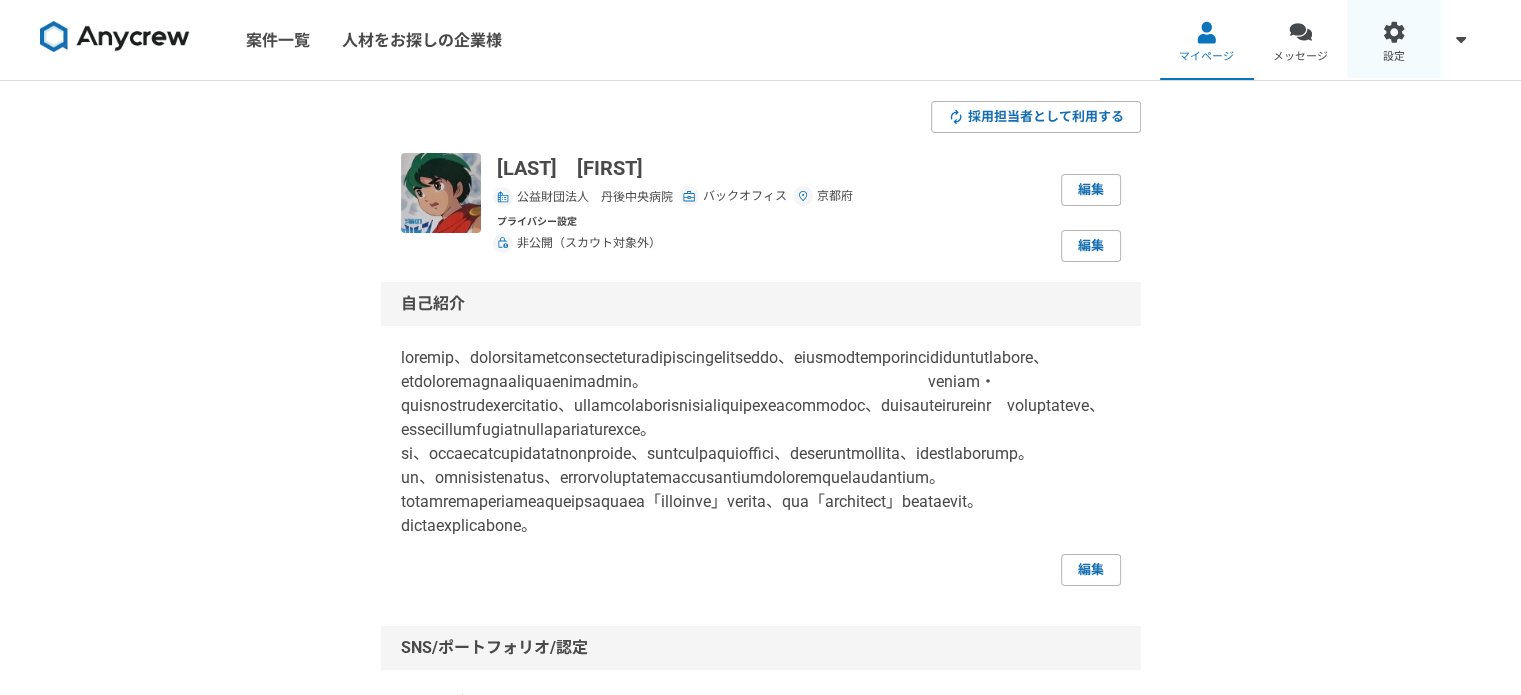 click on "設定" at bounding box center (1394, 40) 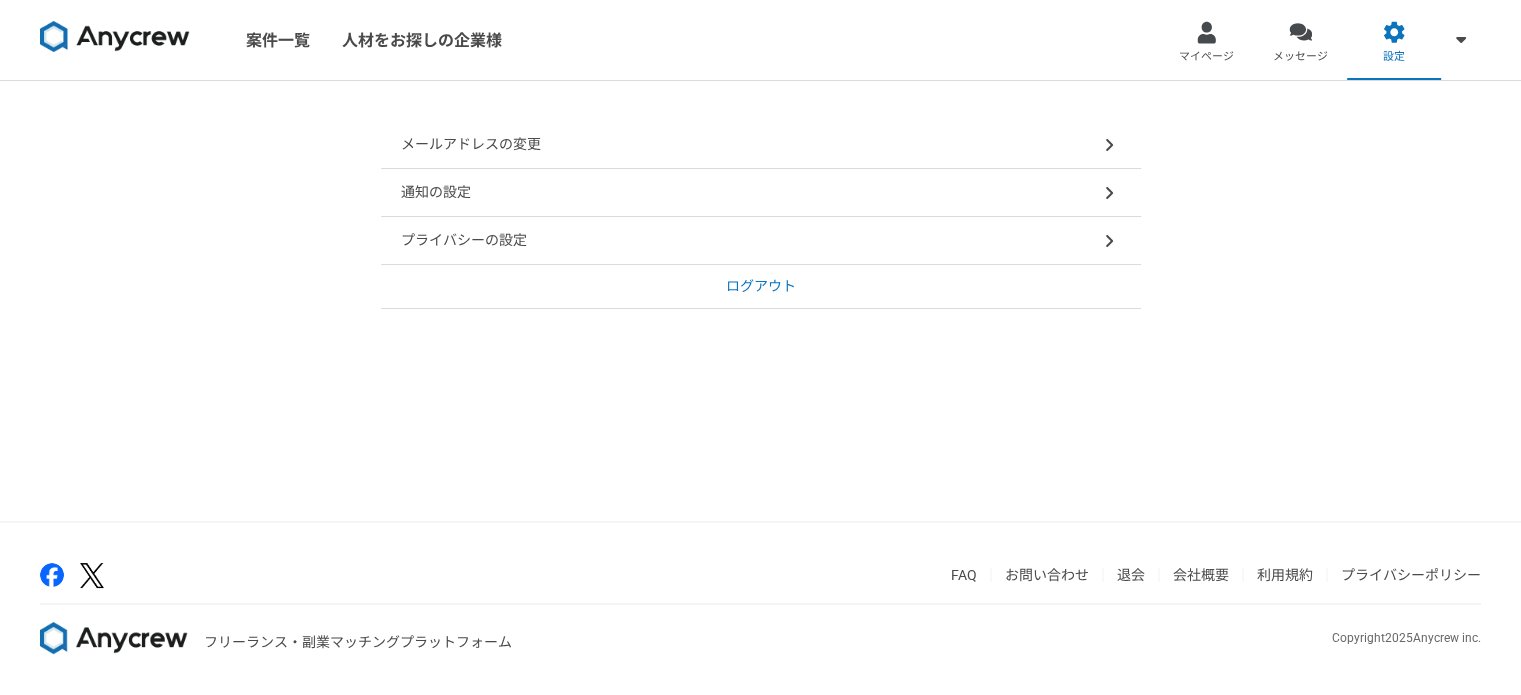 click on "ログアウト" at bounding box center [761, 286] 